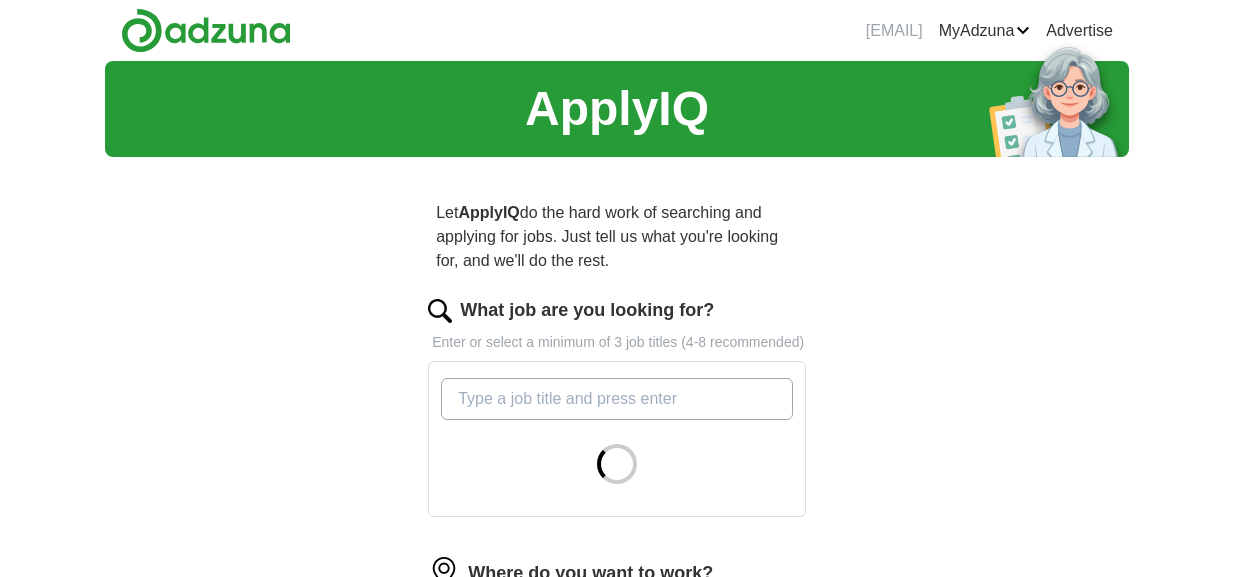 scroll, scrollTop: 0, scrollLeft: 0, axis: both 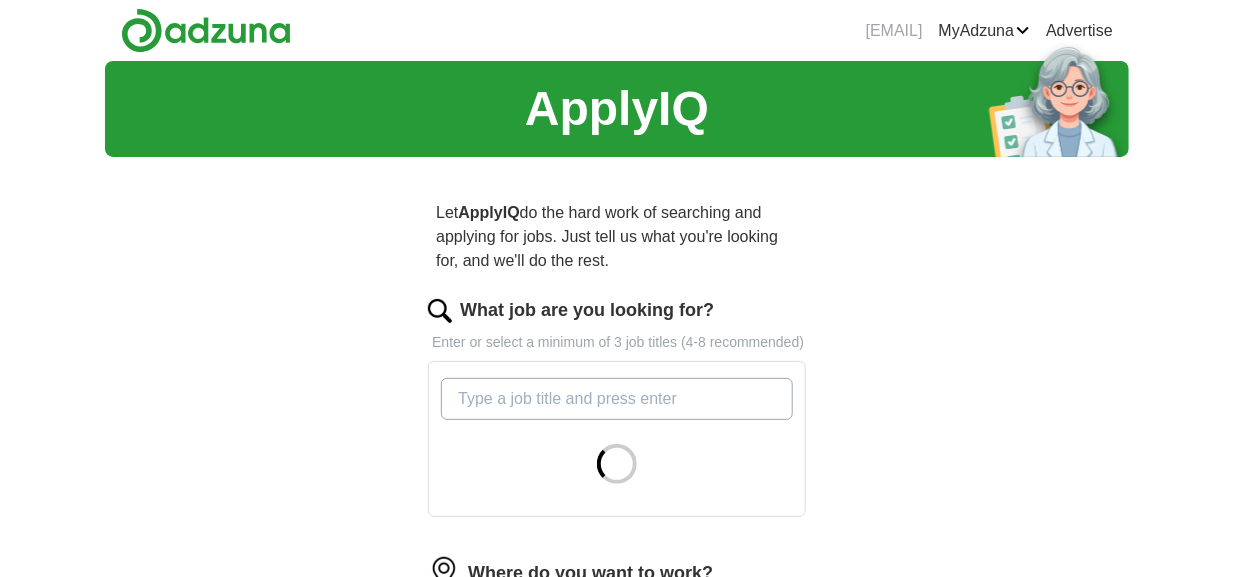 click on "What job are you looking for?" at bounding box center [617, 399] 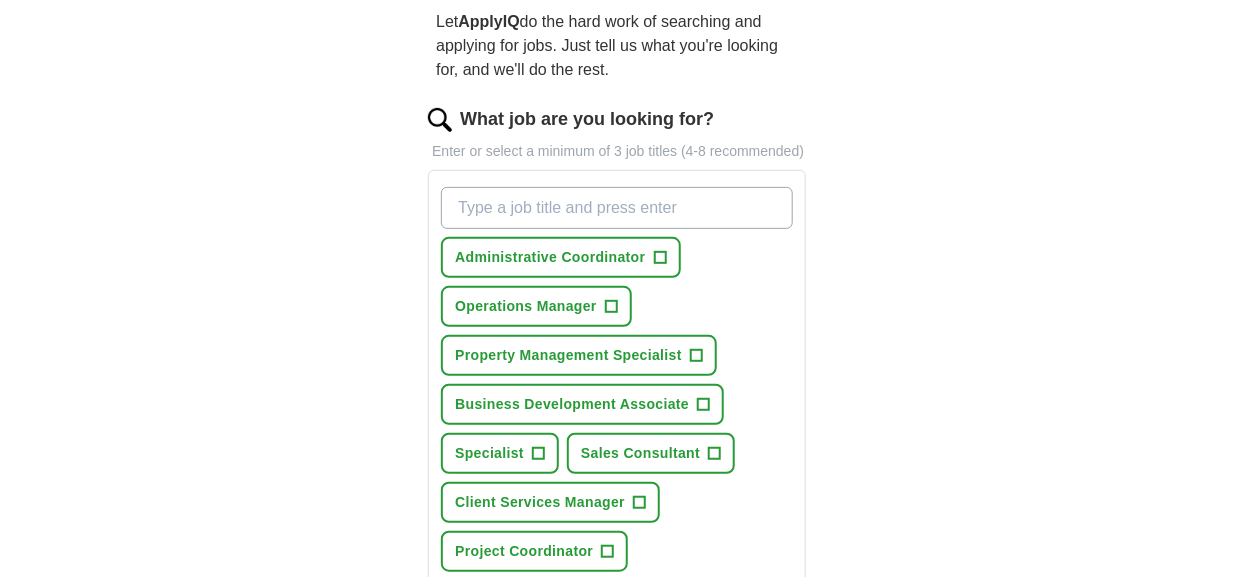 scroll, scrollTop: 193, scrollLeft: 0, axis: vertical 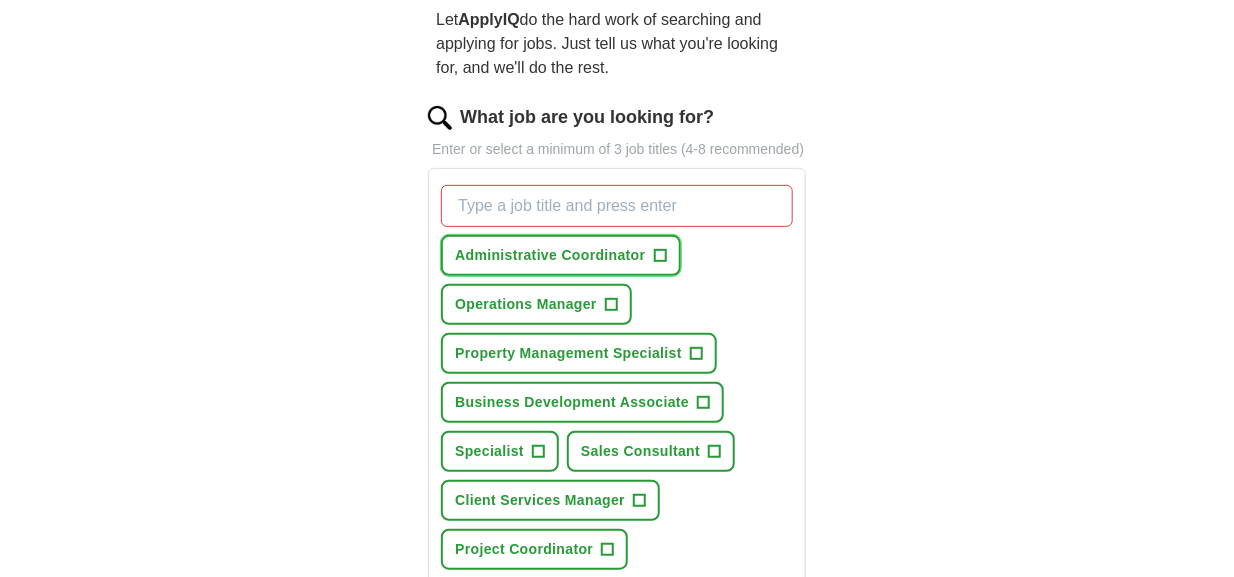 click on "+" at bounding box center [660, 256] 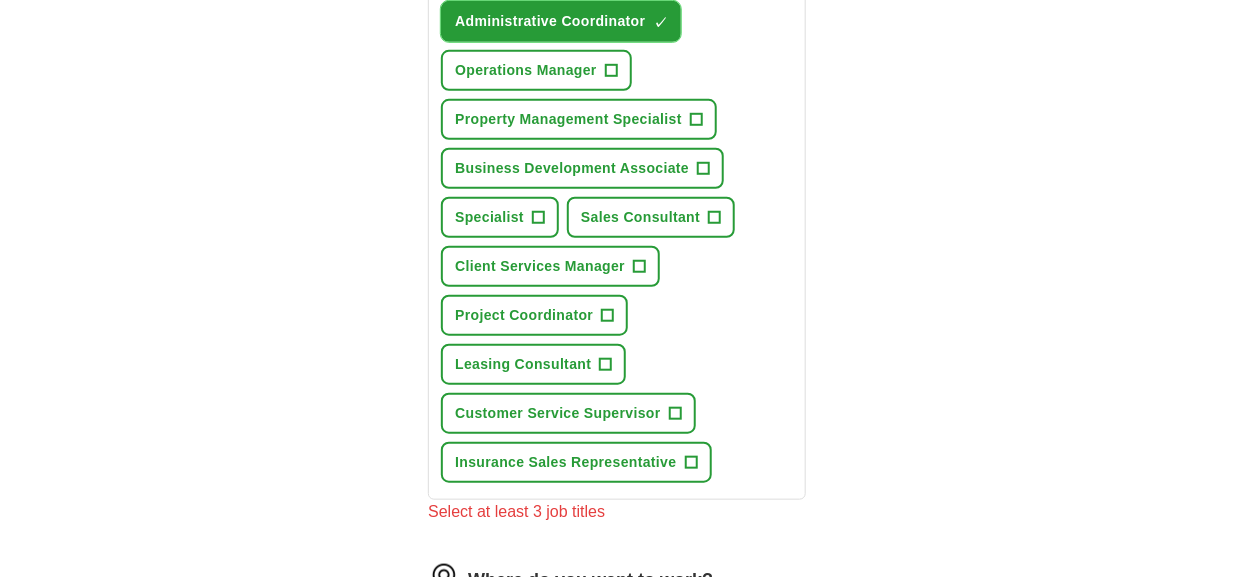 scroll, scrollTop: 435, scrollLeft: 0, axis: vertical 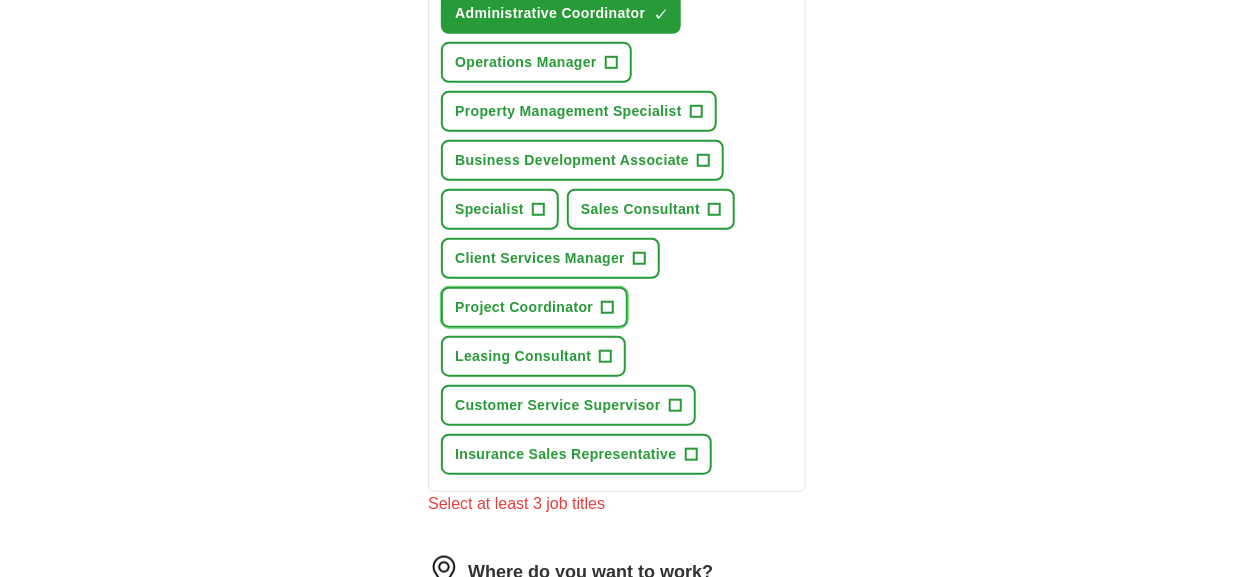 click on "+" at bounding box center (608, 308) 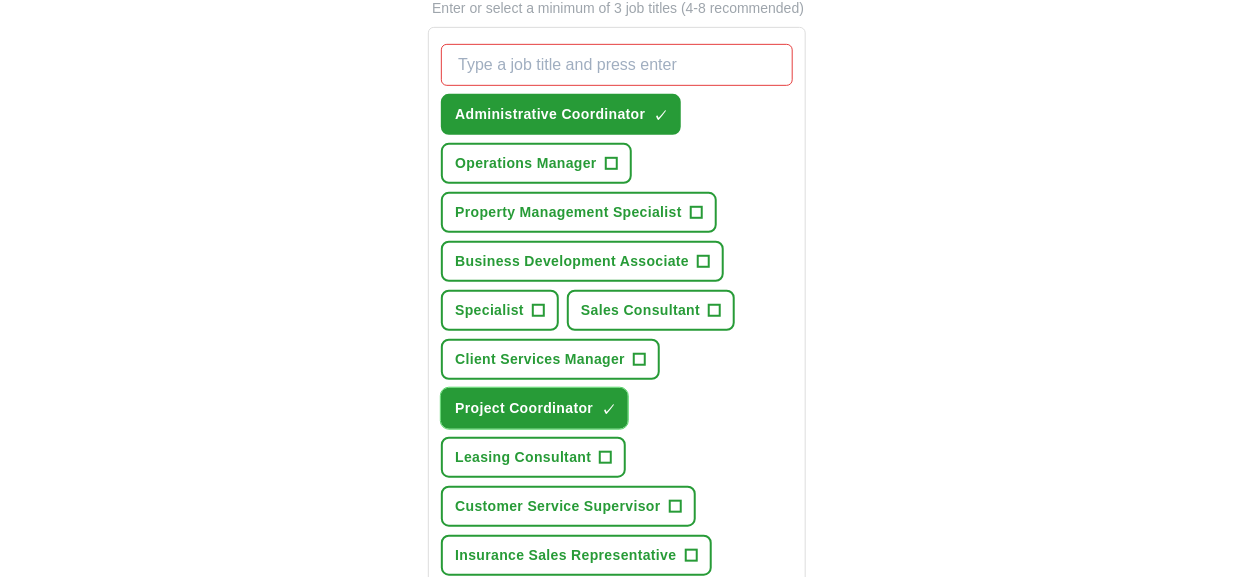 scroll, scrollTop: 331, scrollLeft: 0, axis: vertical 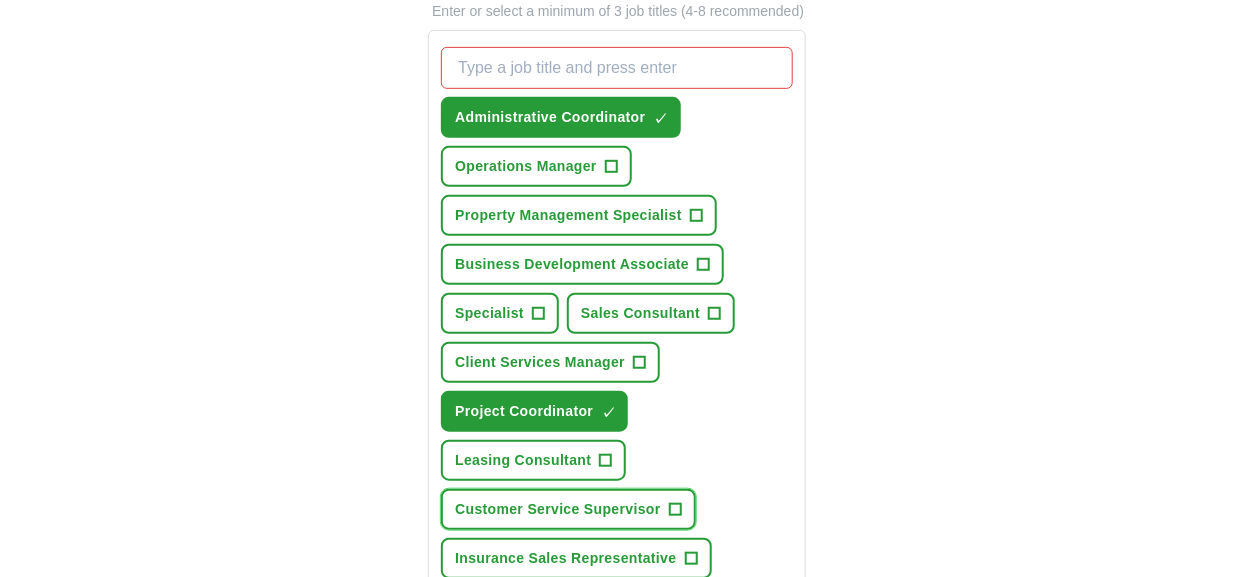 click on "+" at bounding box center (675, 510) 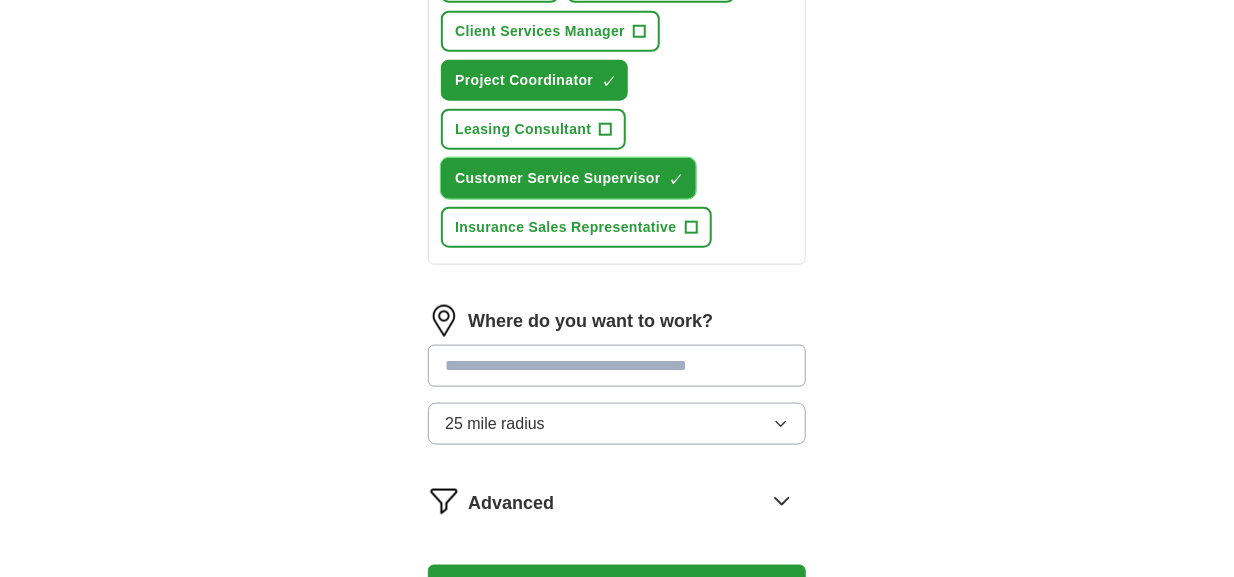 scroll, scrollTop: 662, scrollLeft: 0, axis: vertical 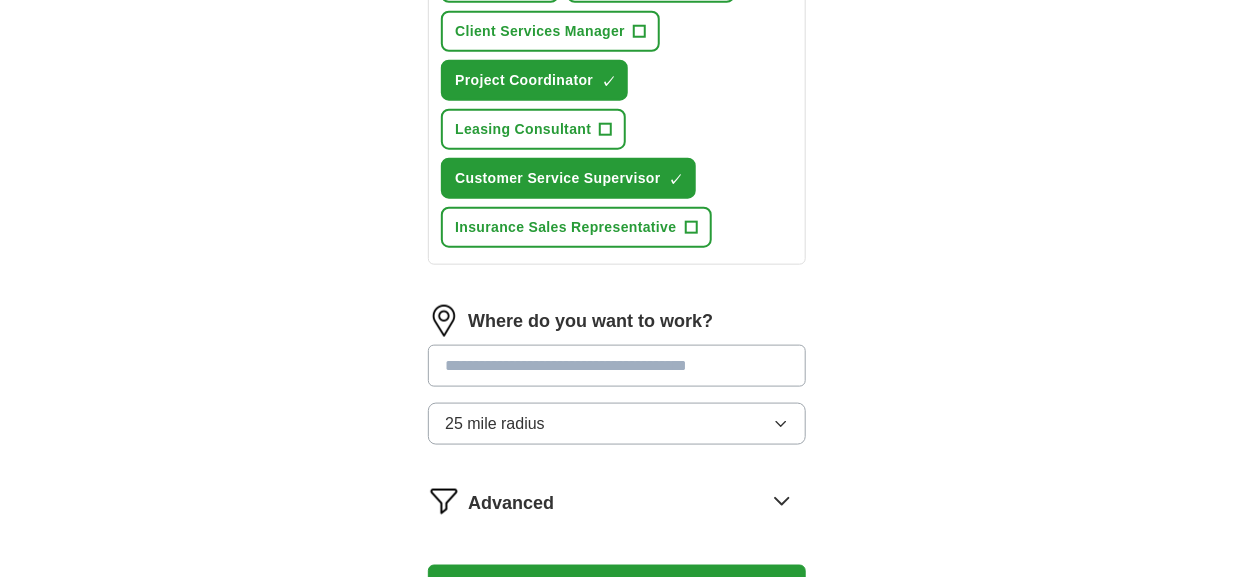 click at bounding box center (617, 366) 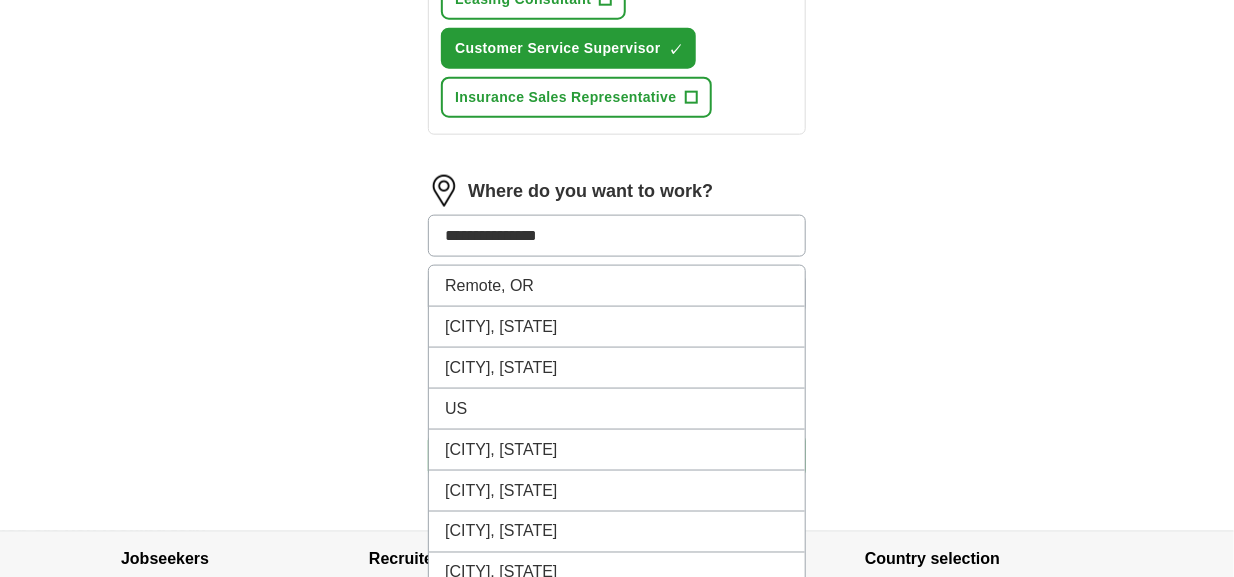 scroll, scrollTop: 792, scrollLeft: 0, axis: vertical 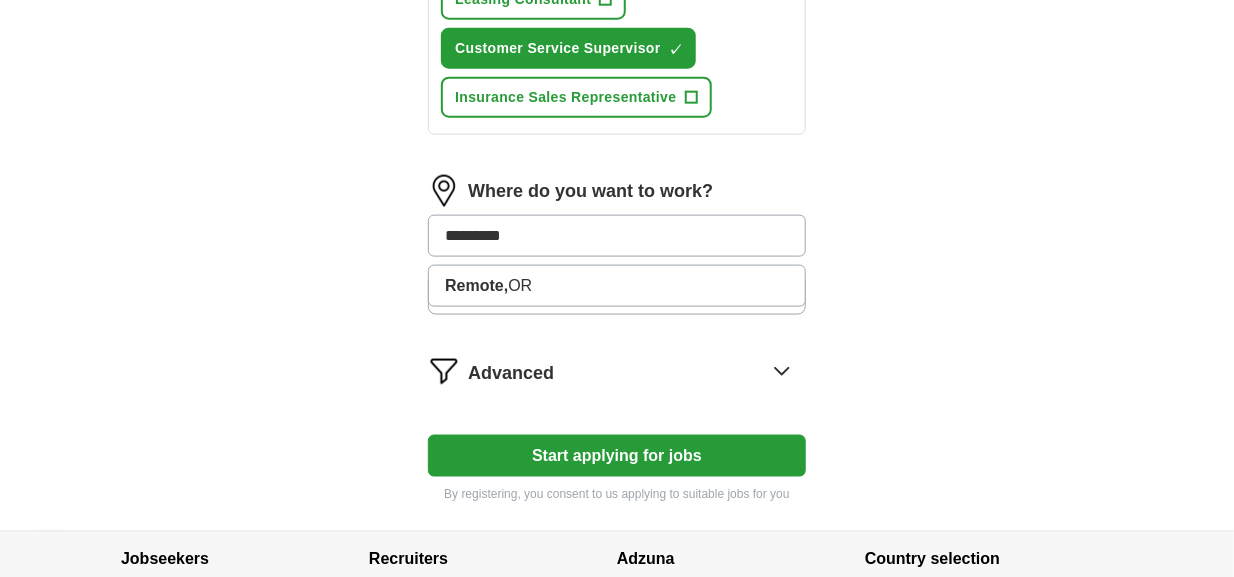 type on "**********" 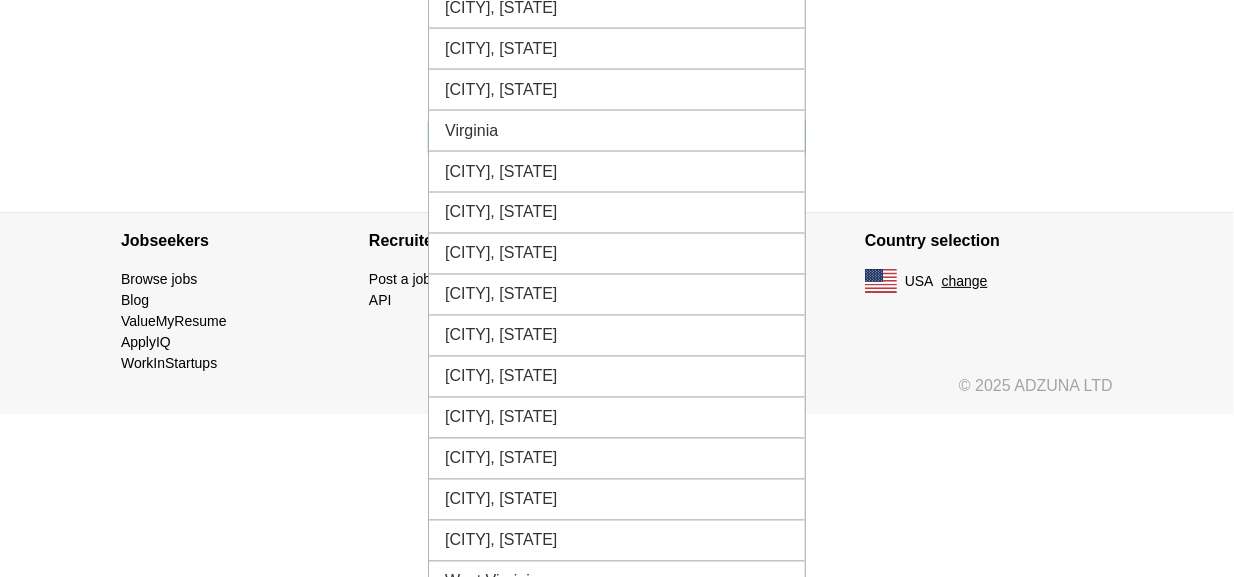 scroll, scrollTop: 1107, scrollLeft: 0, axis: vertical 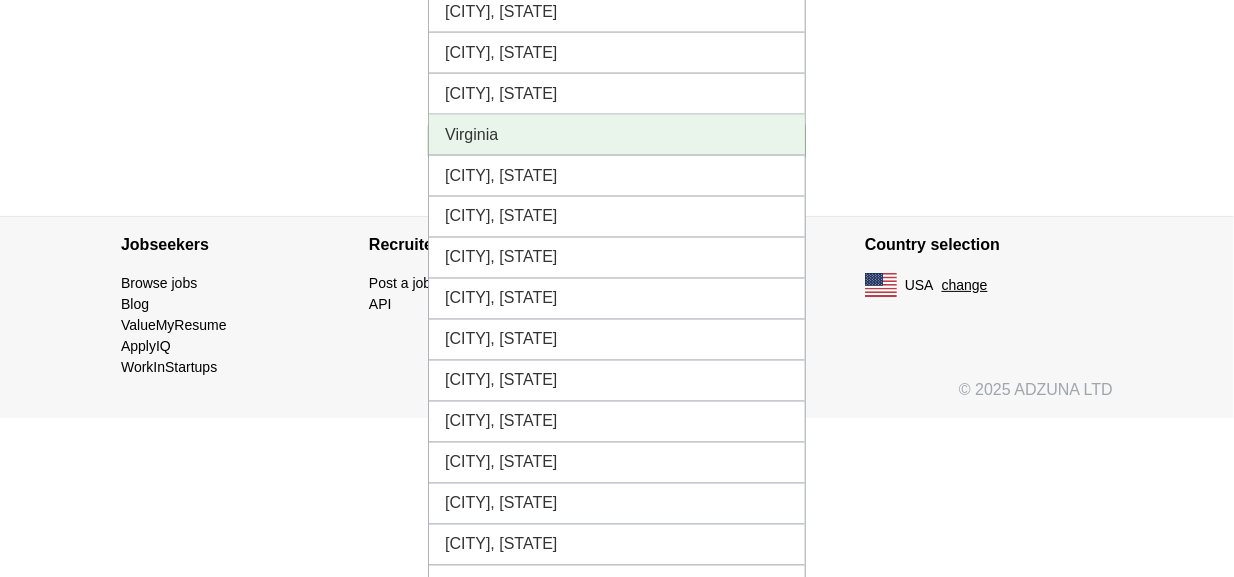 click on "Virginia" at bounding box center [617, 135] 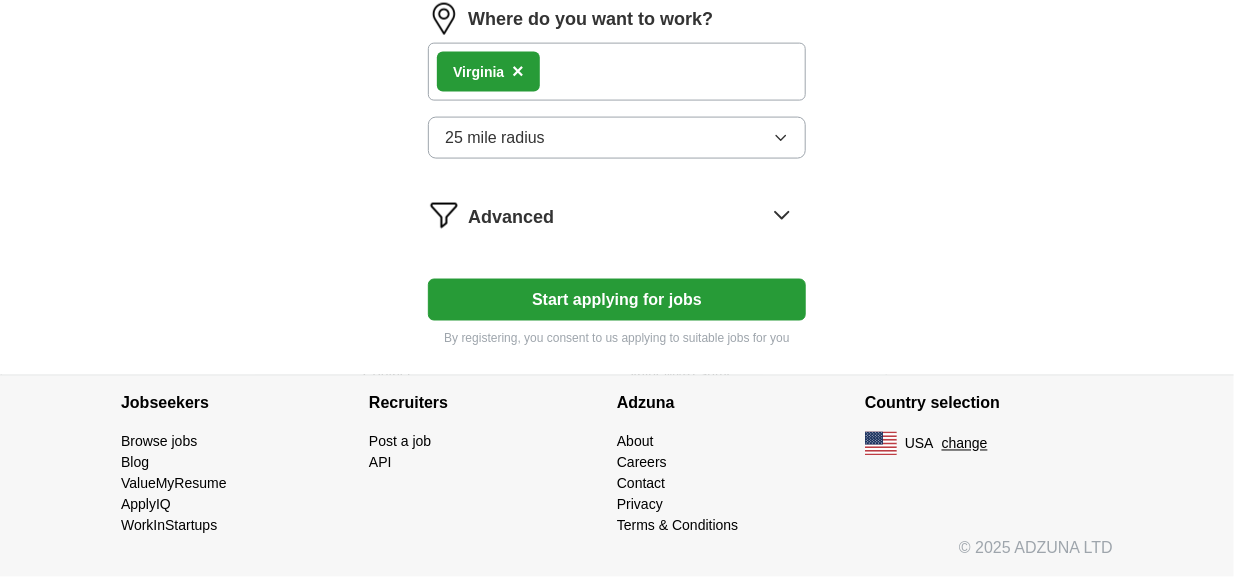 scroll, scrollTop: 942, scrollLeft: 0, axis: vertical 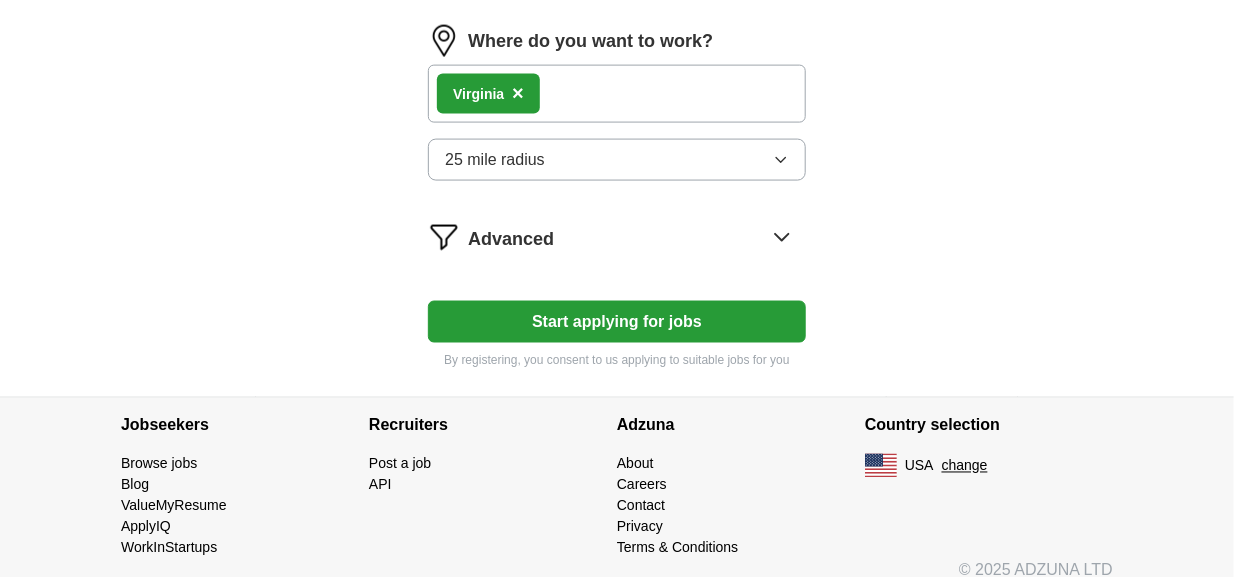 click on "×" at bounding box center [518, 93] 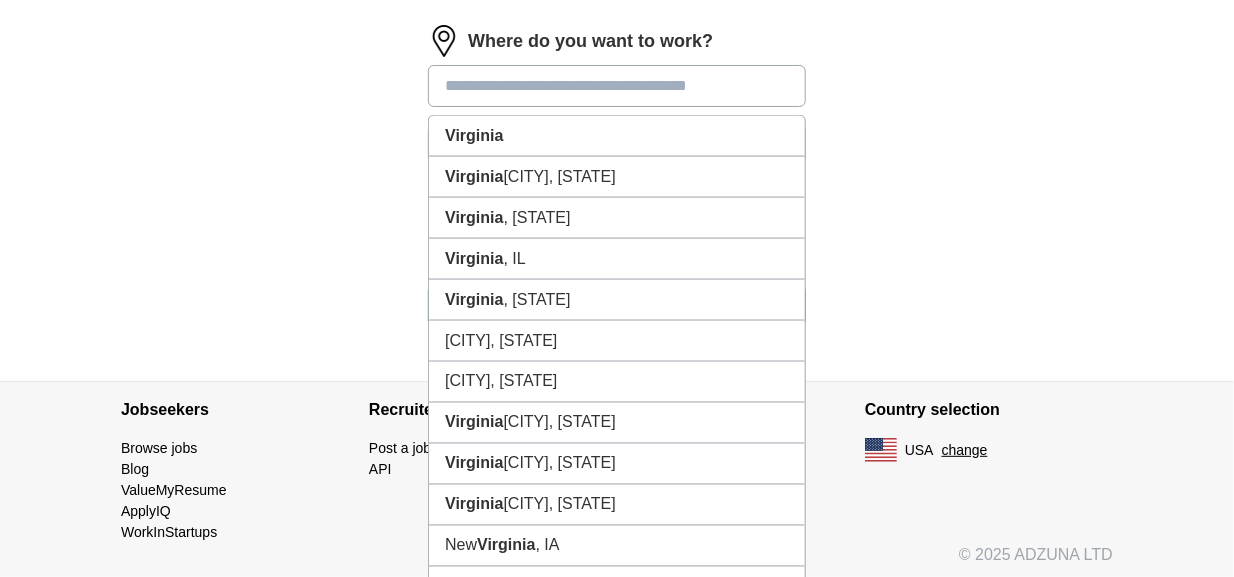click at bounding box center [617, 86] 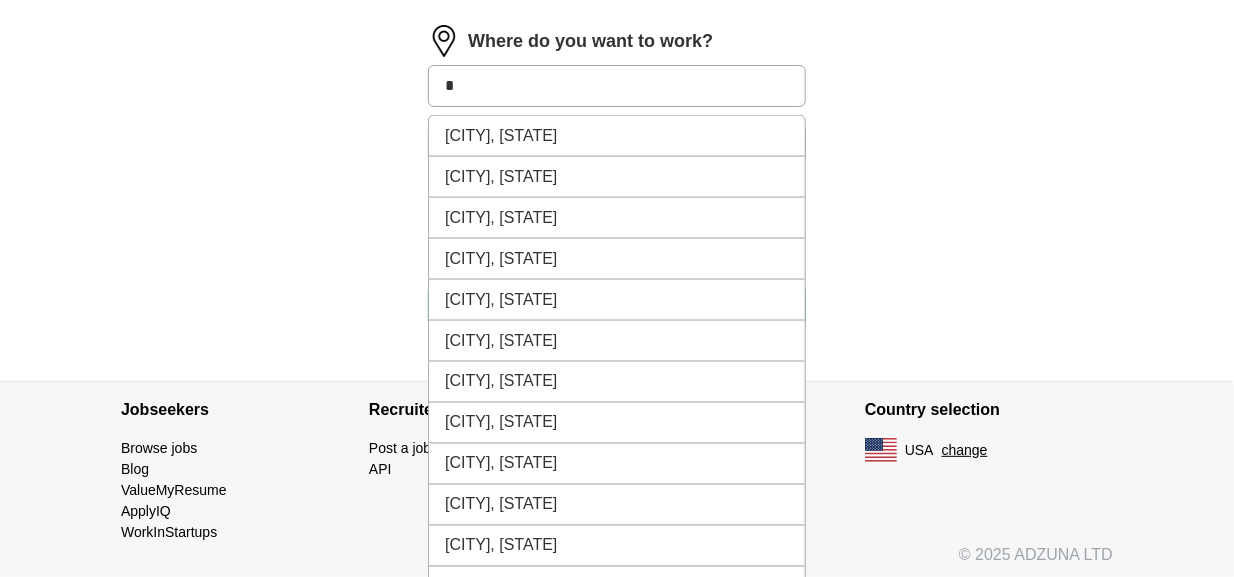 type on "*" 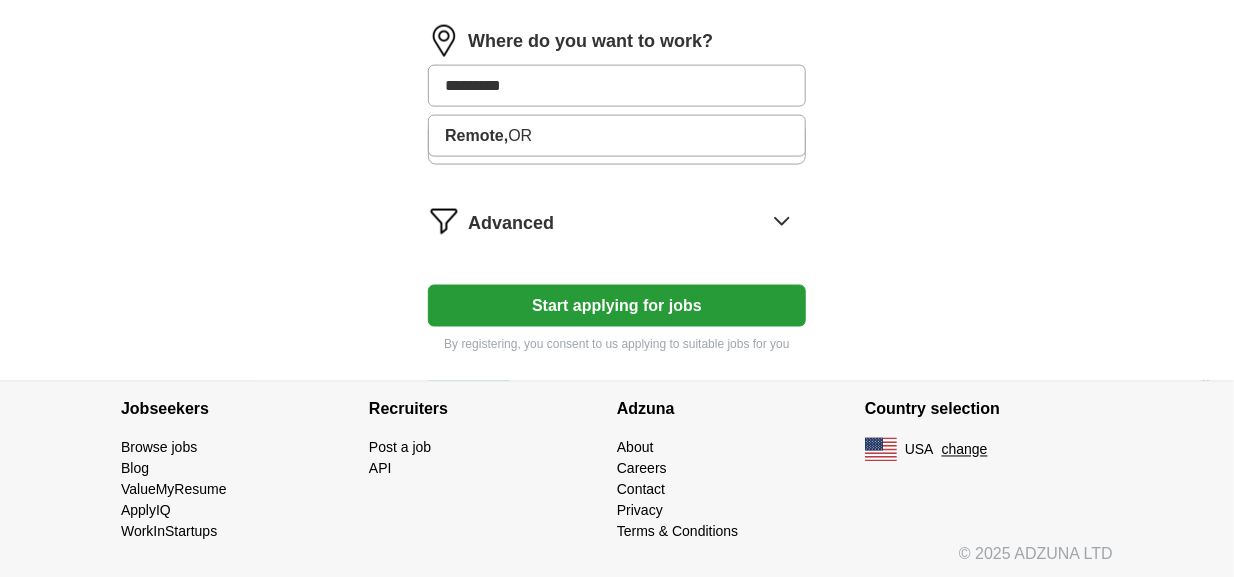type on "**********" 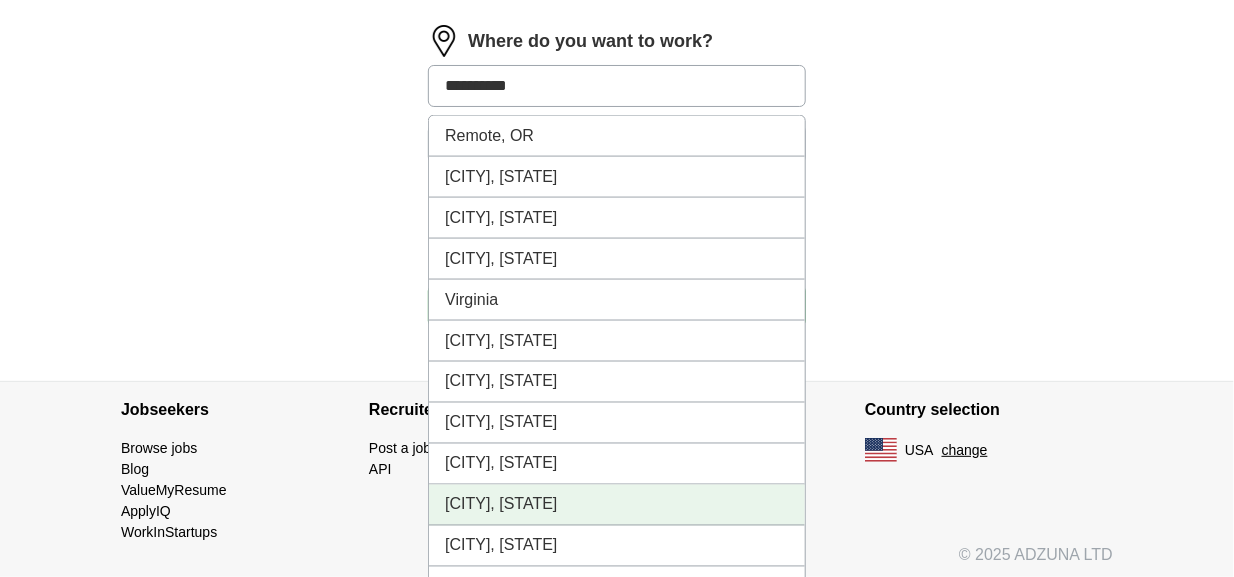 click on "[CITY], [STATE]" at bounding box center [617, 505] 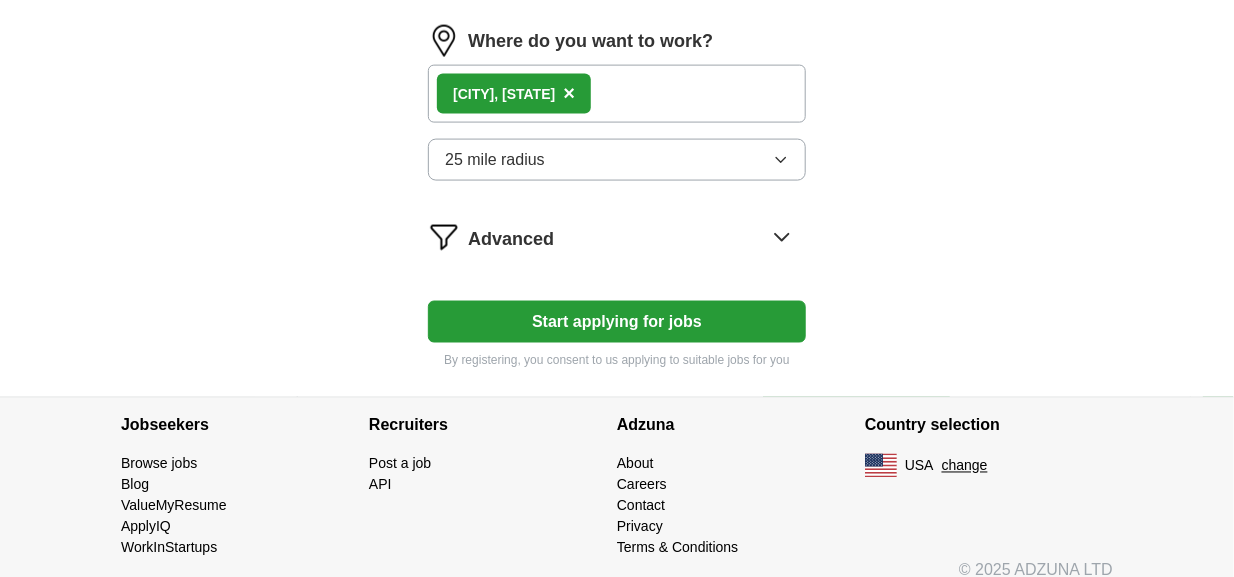 click on "Start applying for jobs" at bounding box center (617, 322) 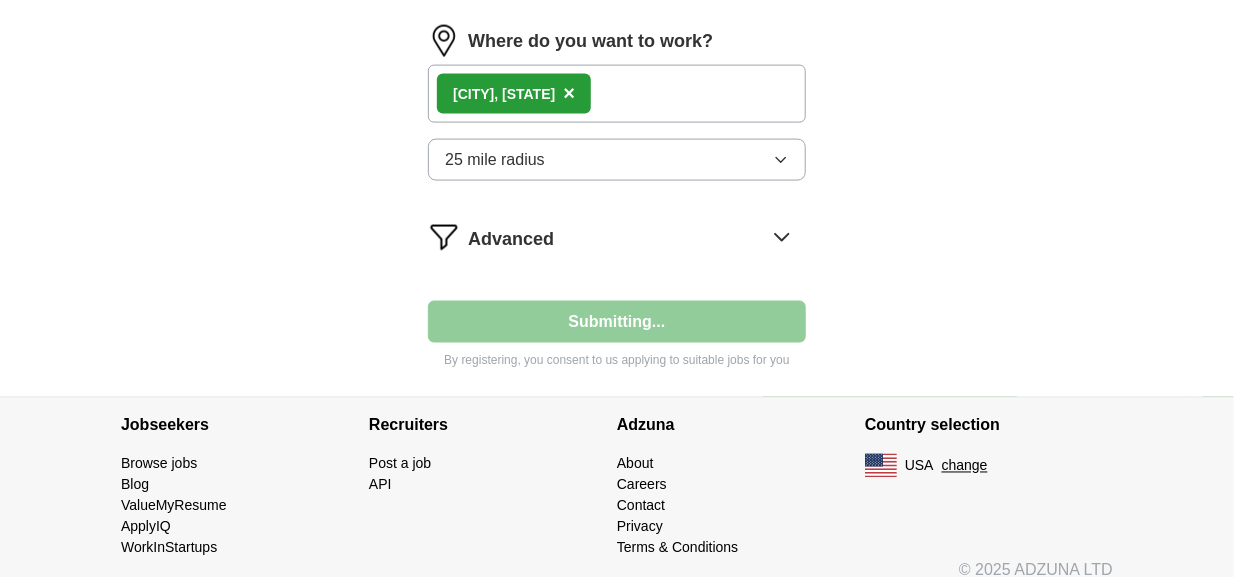 select on "**" 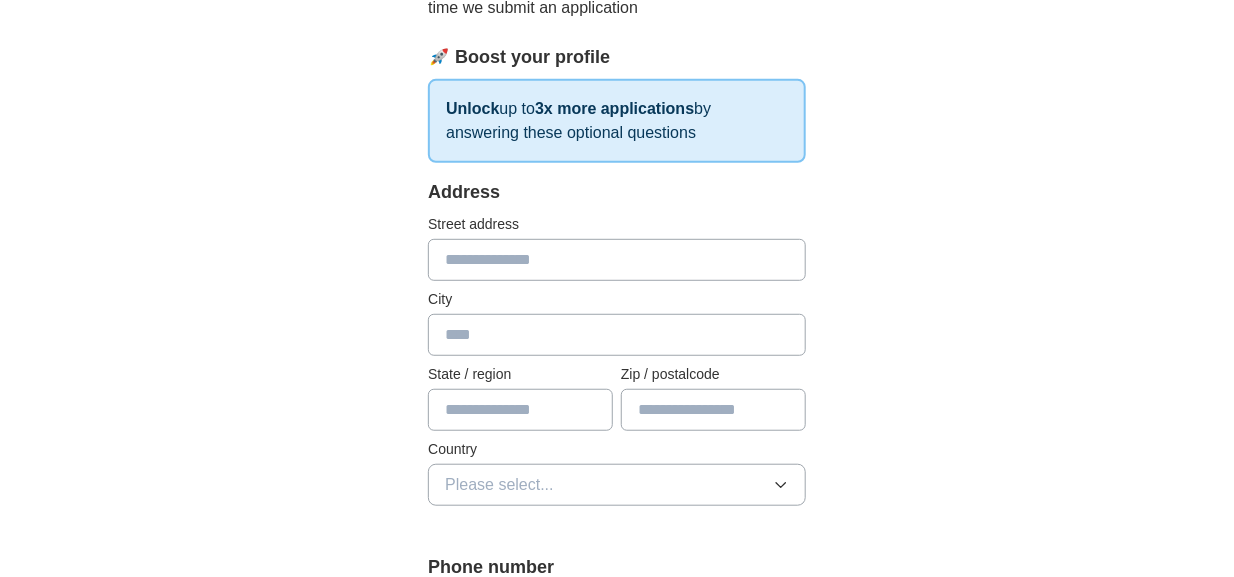 scroll, scrollTop: 282, scrollLeft: 0, axis: vertical 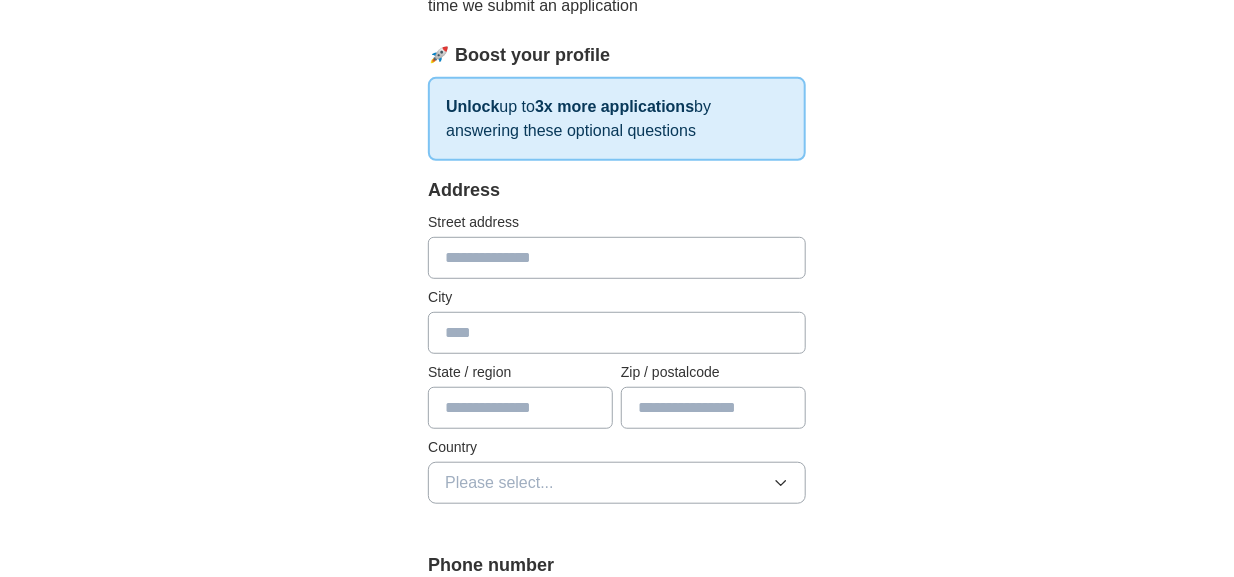click at bounding box center (617, 258) 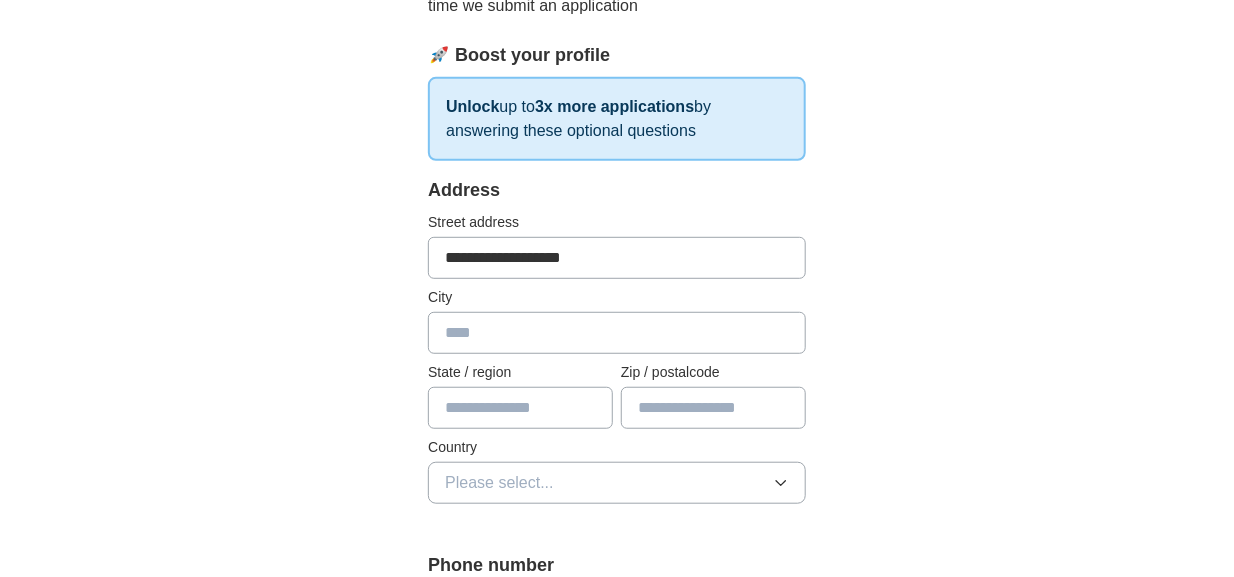 type on "**********" 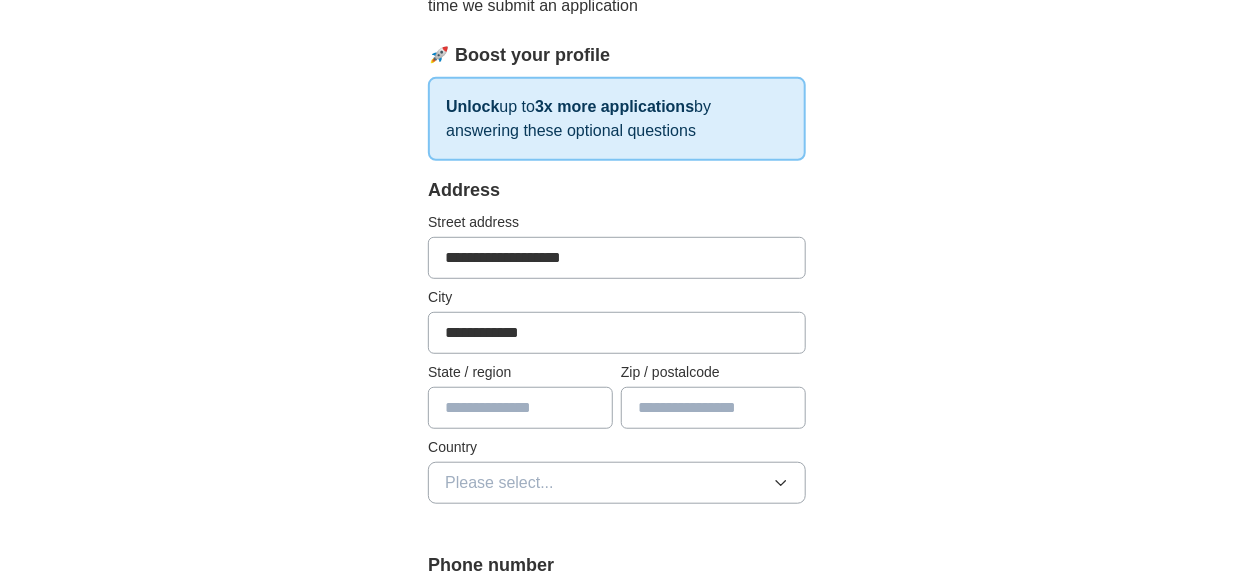 type on "********" 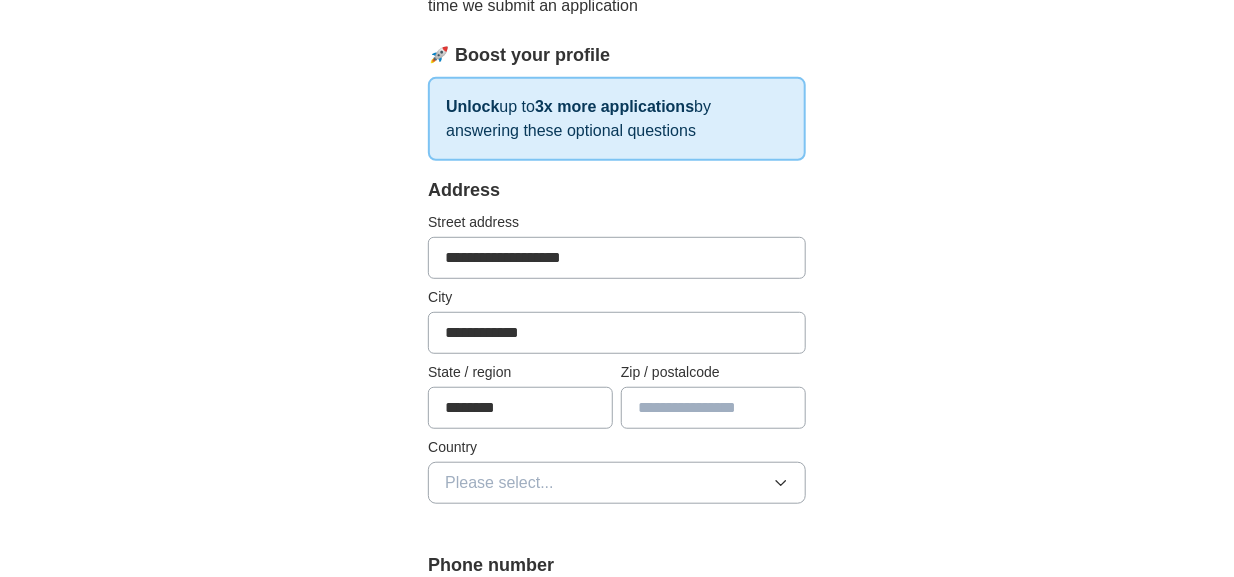 type on "*****" 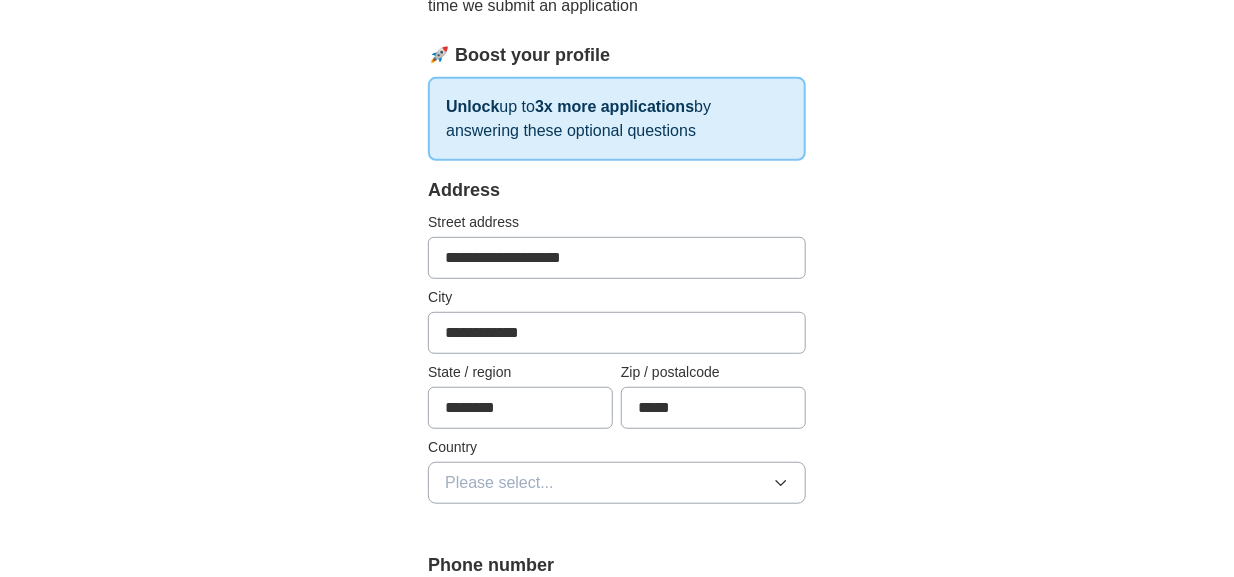 click on "ApplyIQ 🎉 You're applying , [LAST] ! ApplyIQ will start searching for relevant jobs that match your profile - we'll notify you by email each time we submit an application 🚀 Boost your profile Unlock  up to  3x more applications  by answering these optional questions Address Street address [STREET_ADDRESS] City [CITY] State / region [STATE] Zip / postalcode [ZIP] Country Please select... Phone number [PHONE]" at bounding box center [617, 701] 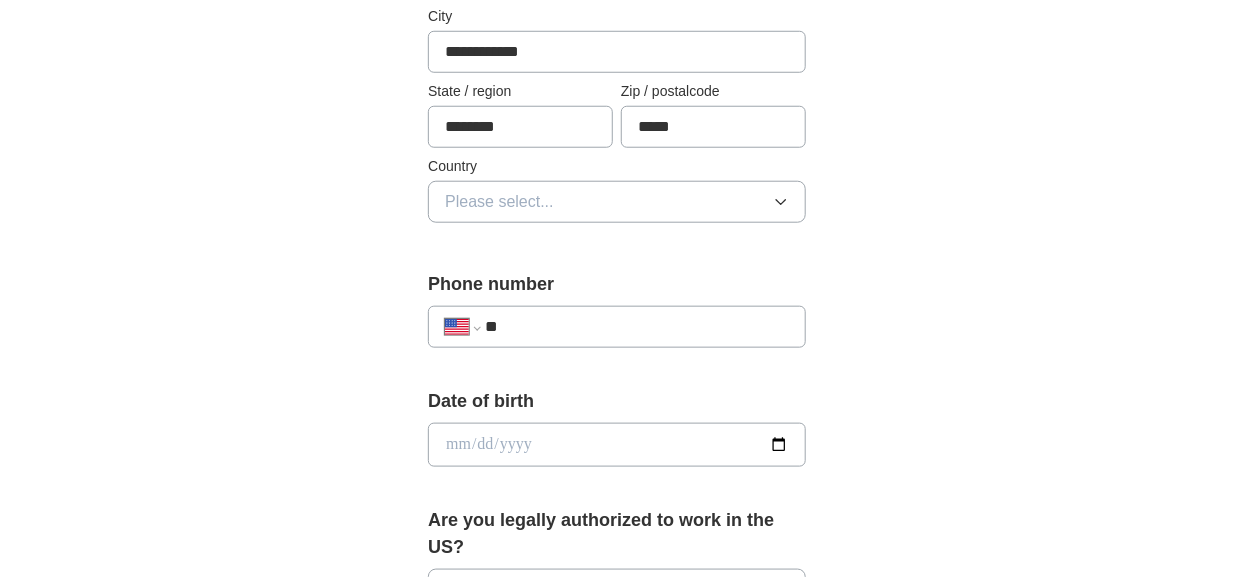 scroll, scrollTop: 563, scrollLeft: 0, axis: vertical 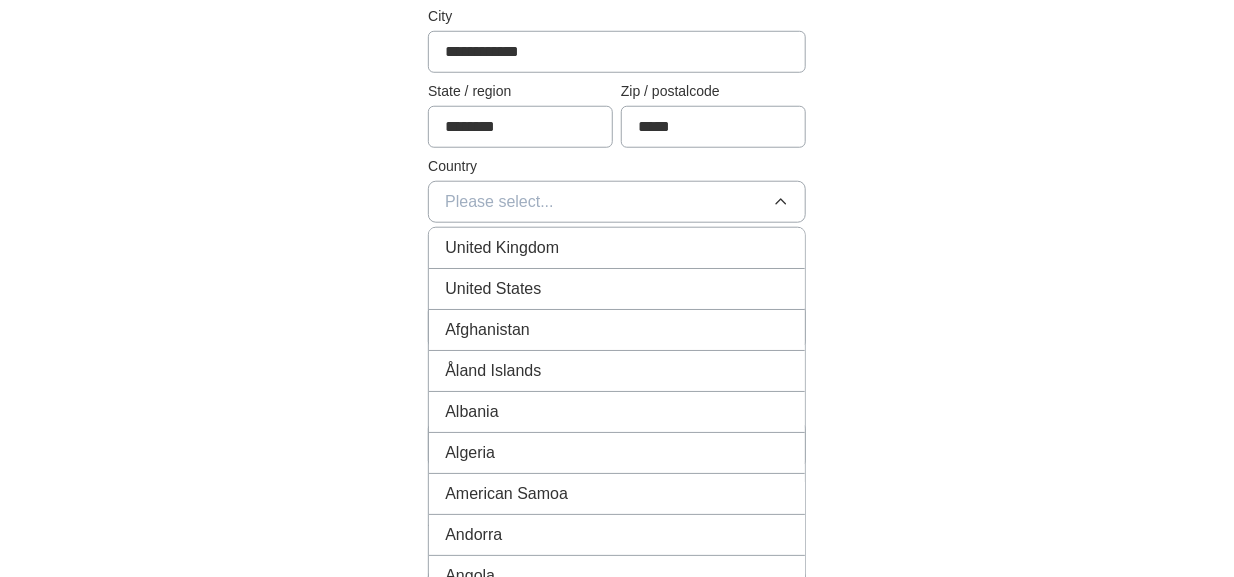 click on "United States" at bounding box center [617, 289] 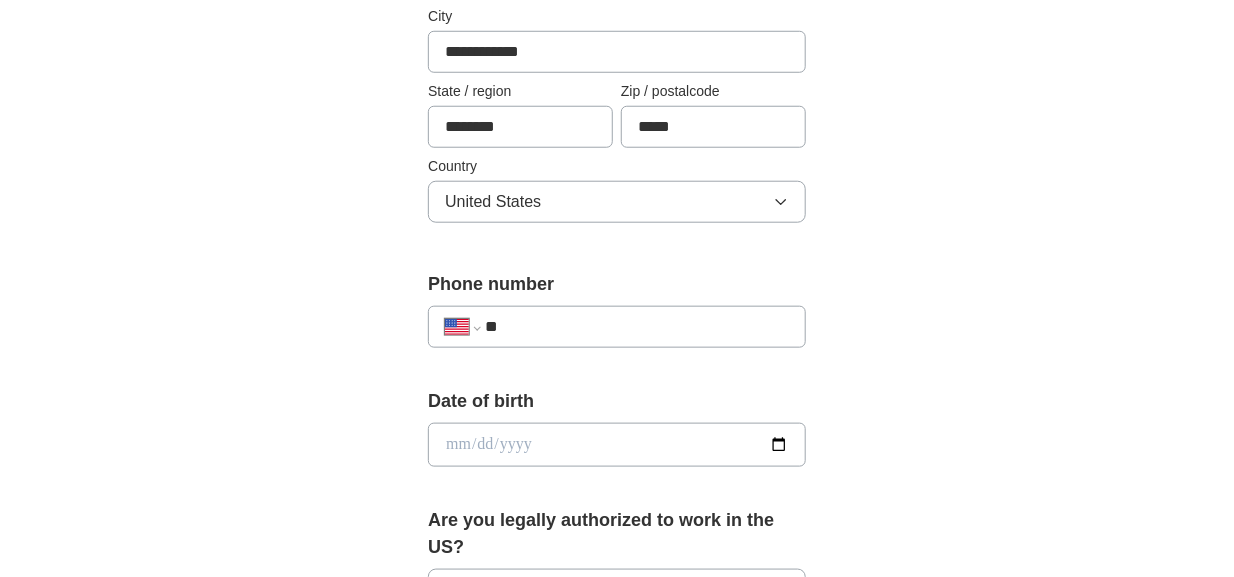 click on "**" at bounding box center [637, 327] 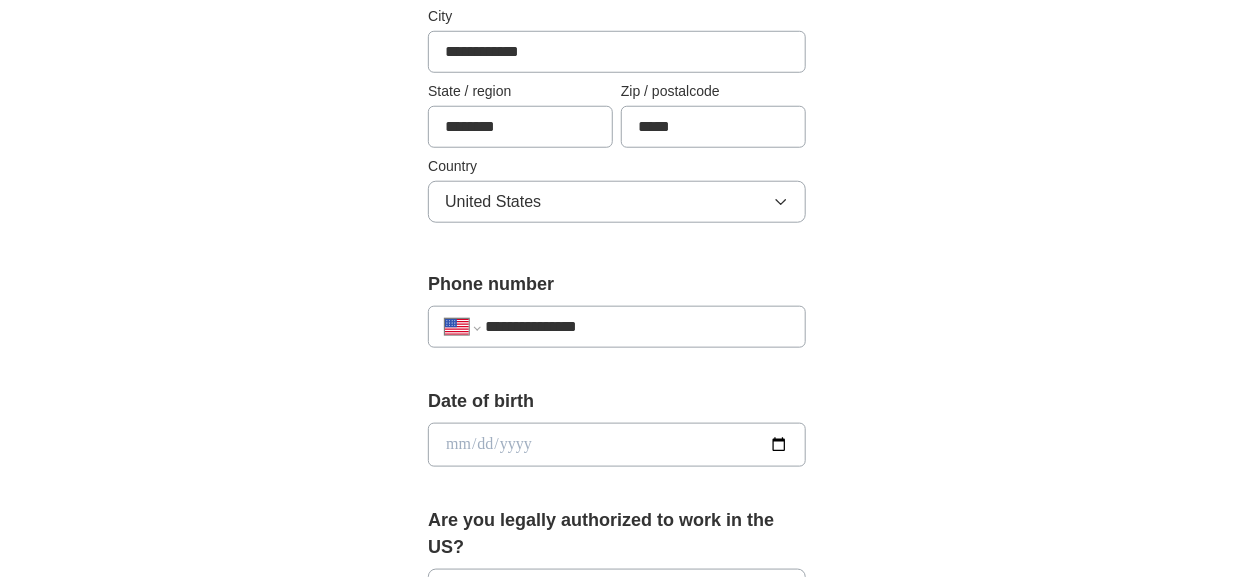 type on "**********" 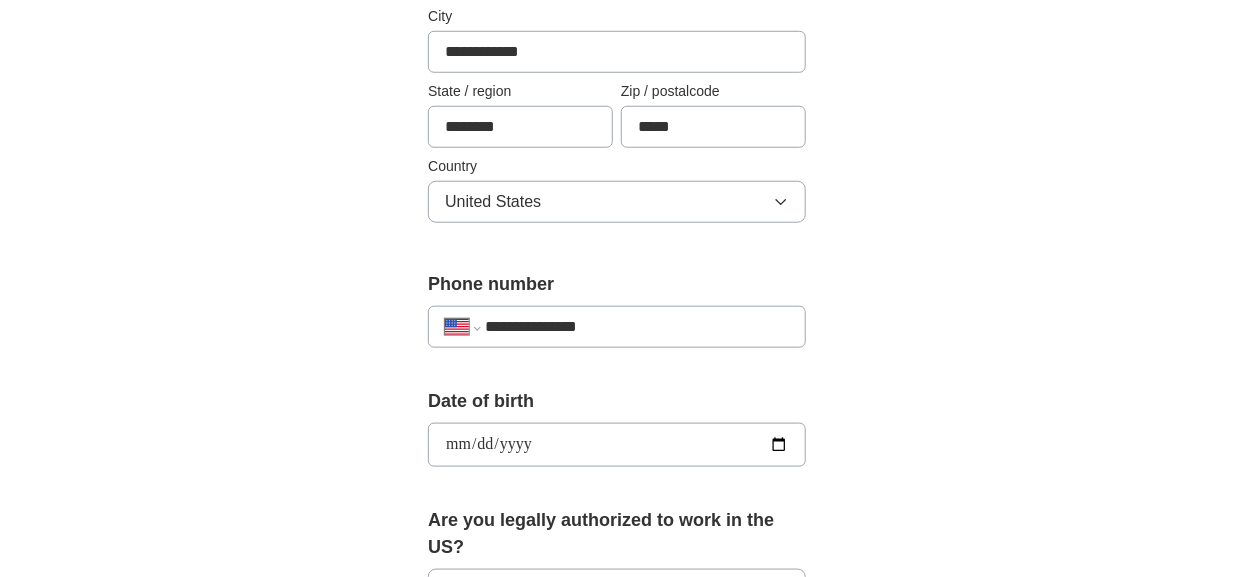 type on "**********" 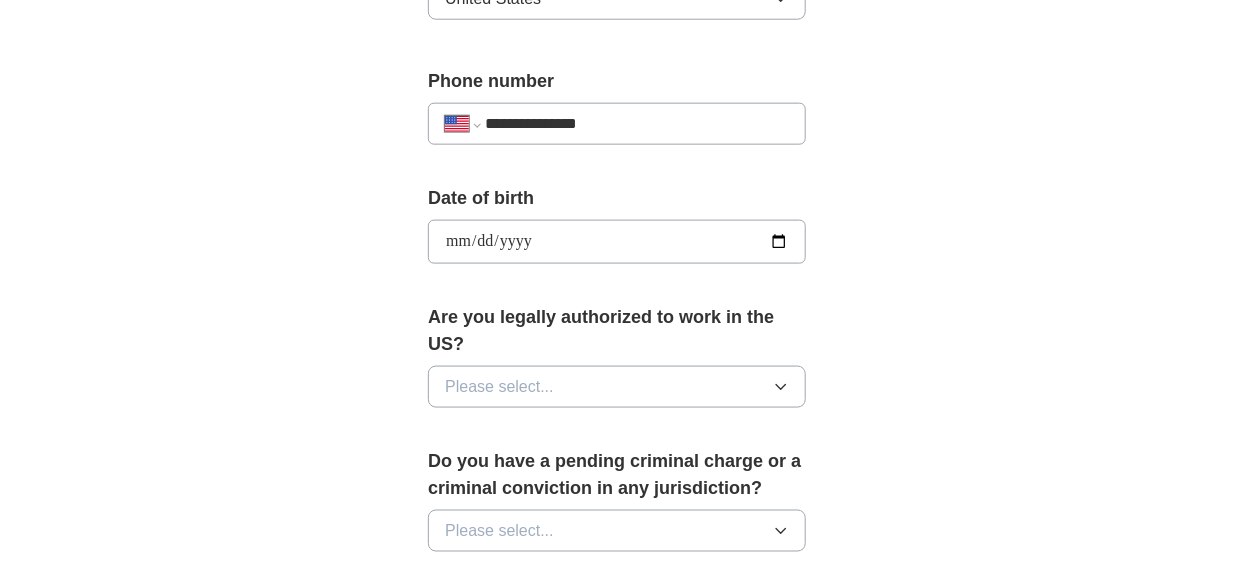 scroll, scrollTop: 768, scrollLeft: 0, axis: vertical 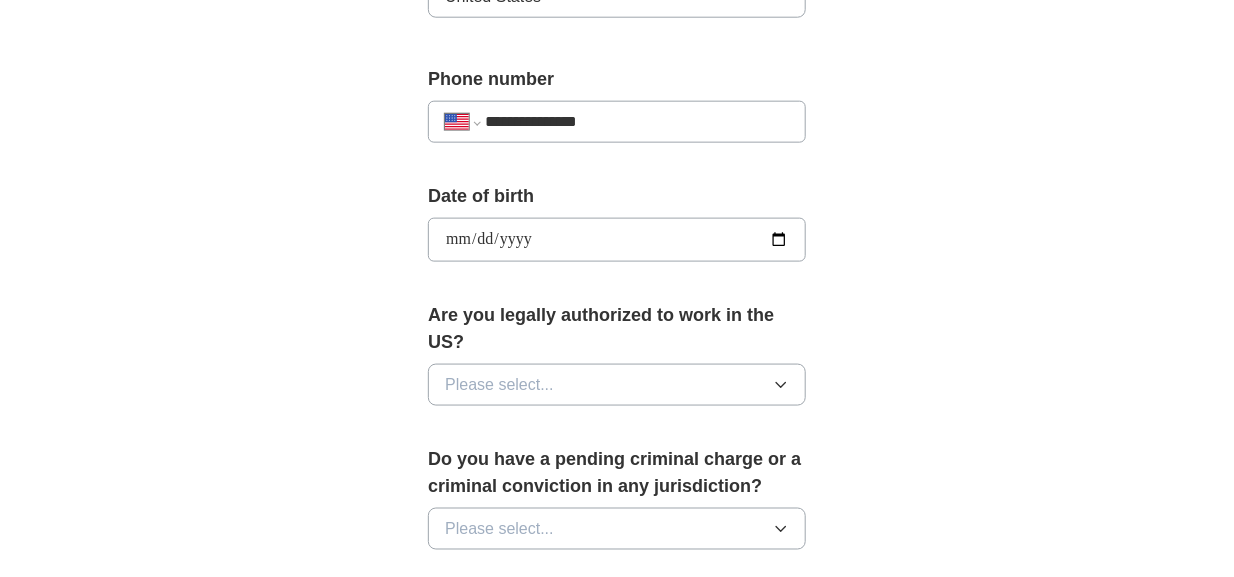 click on "Please select..." at bounding box center [617, 385] 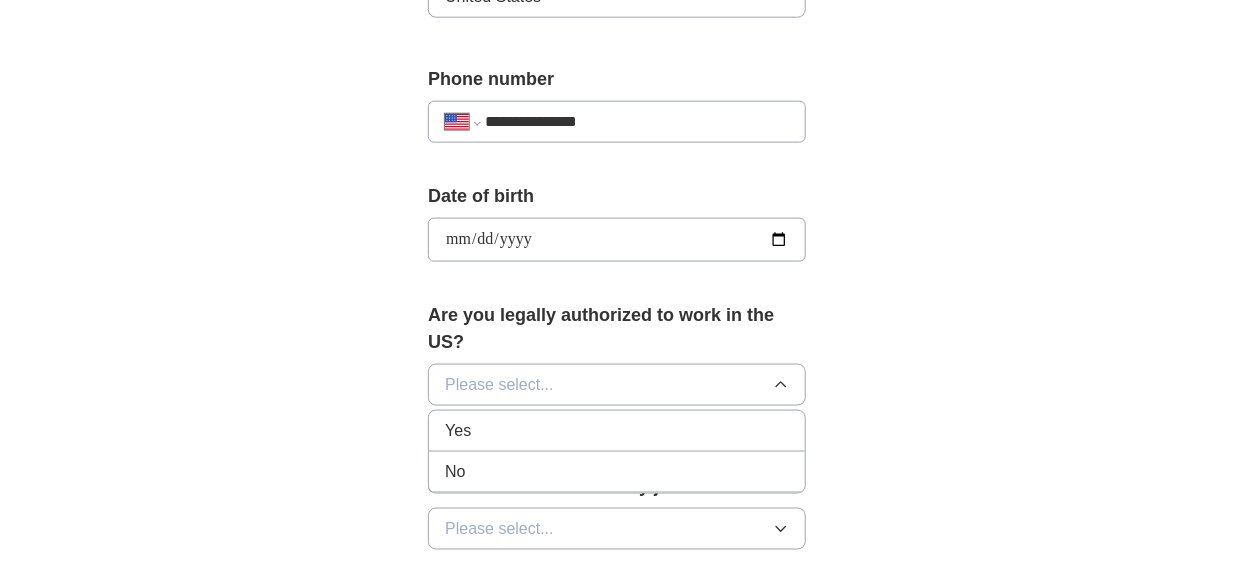 click on "Yes" at bounding box center (617, 431) 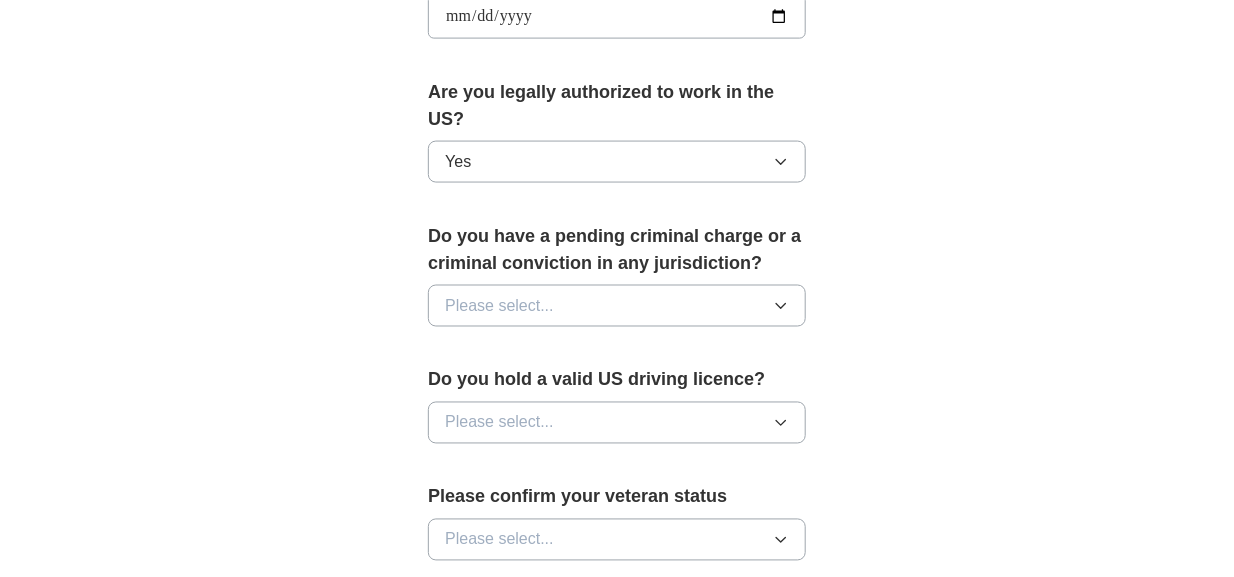 scroll, scrollTop: 993, scrollLeft: 0, axis: vertical 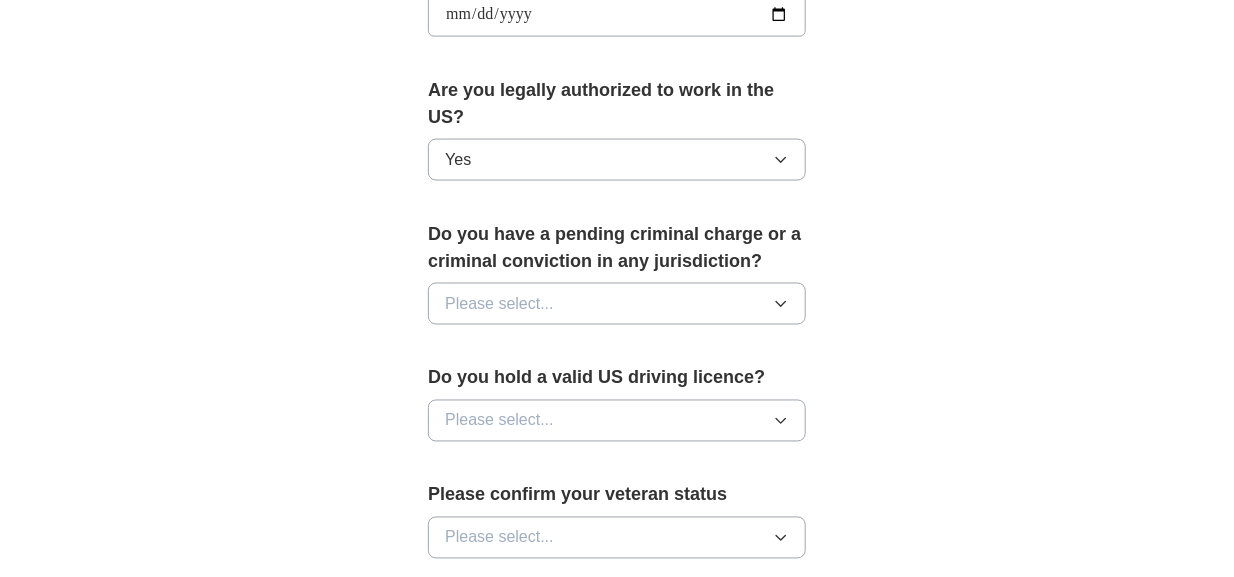 click on "Please select..." at bounding box center (617, 304) 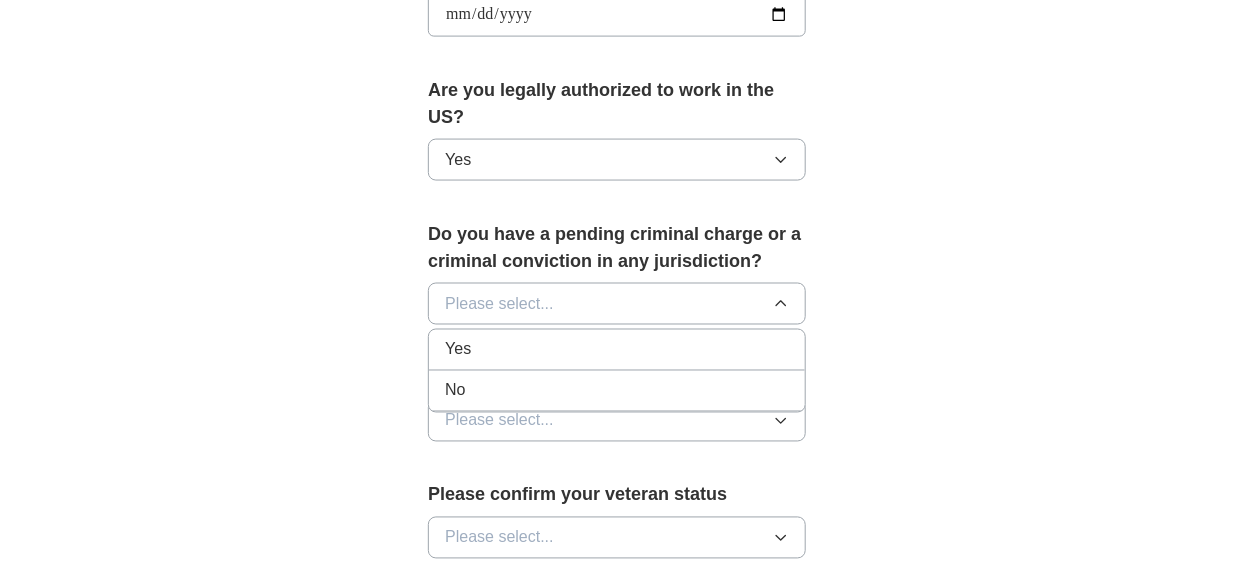 click on "No" at bounding box center [617, 391] 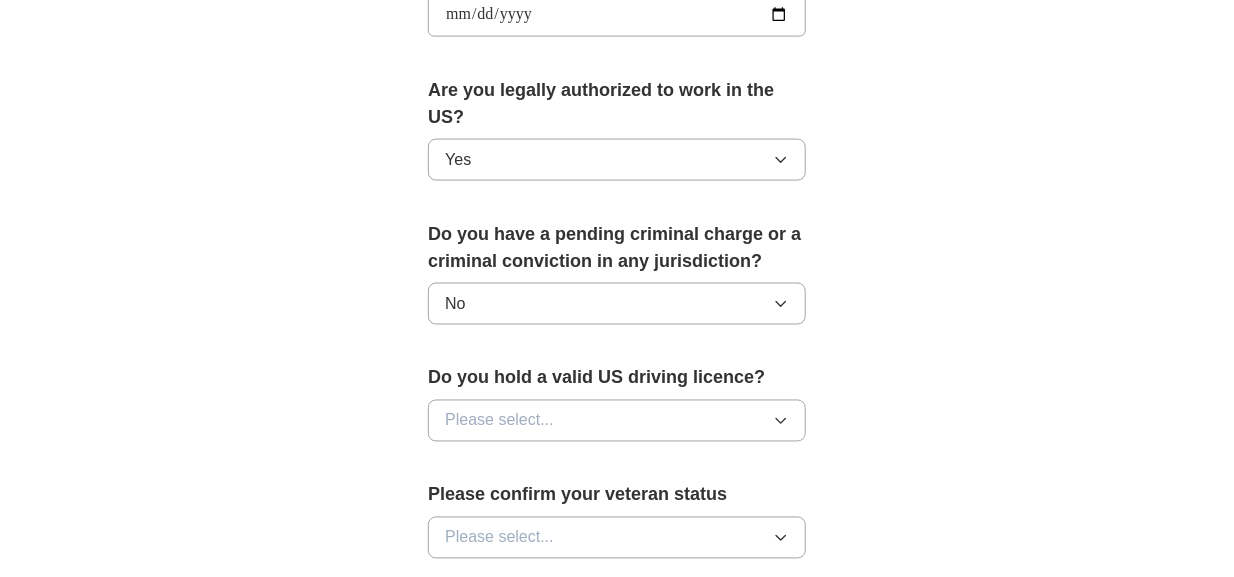 click on "**********" at bounding box center [617, -10] 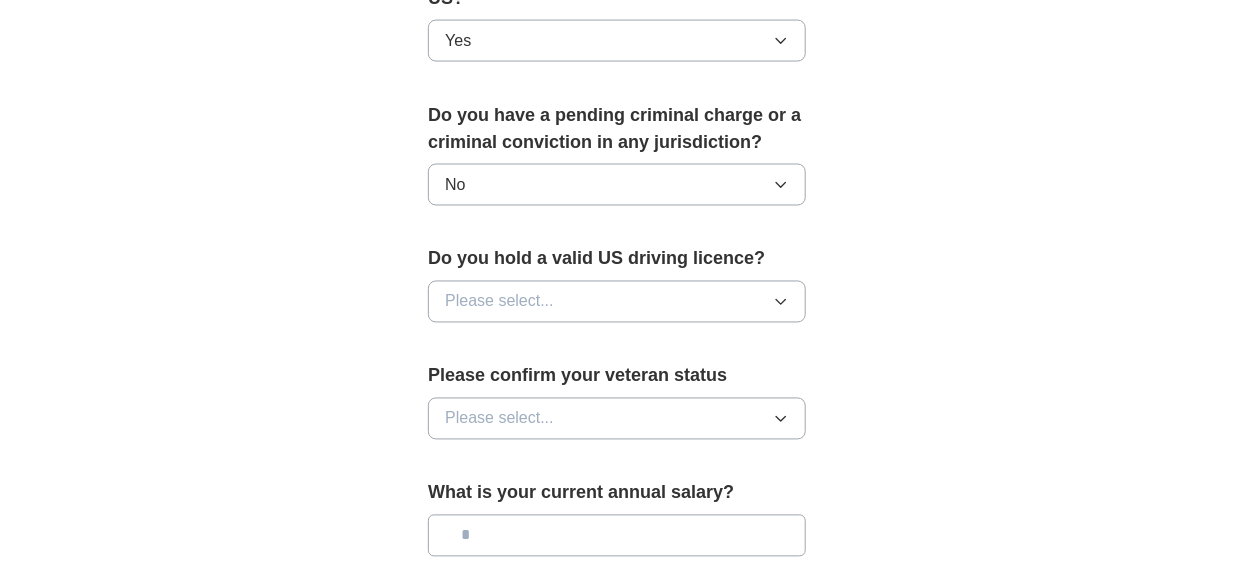 scroll, scrollTop: 1118, scrollLeft: 0, axis: vertical 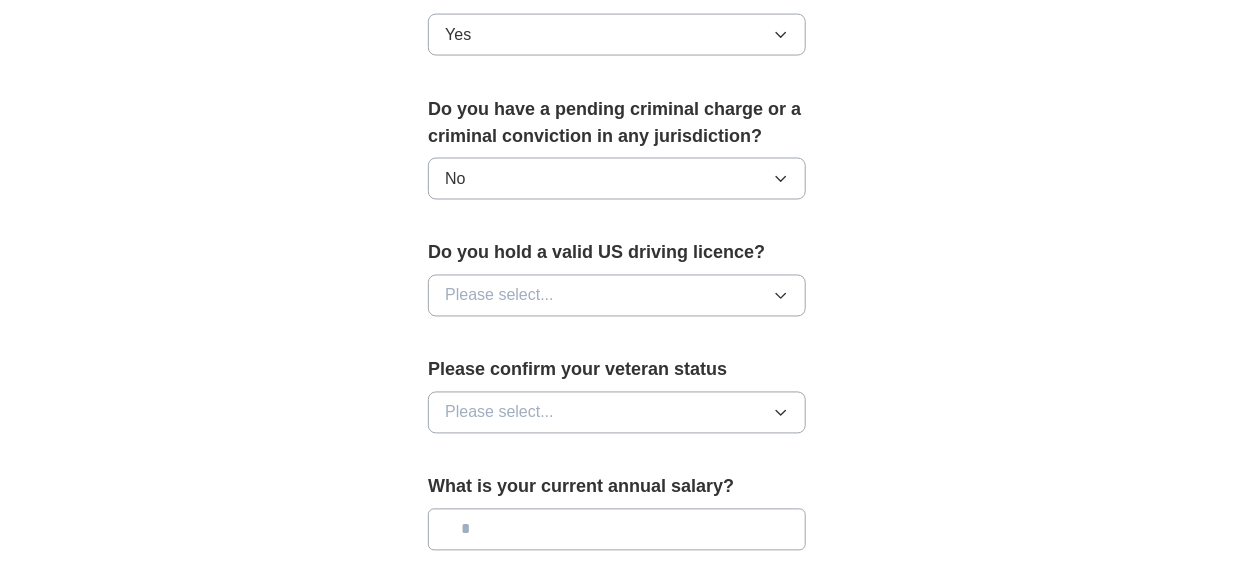 click on "Please select..." at bounding box center (617, 296) 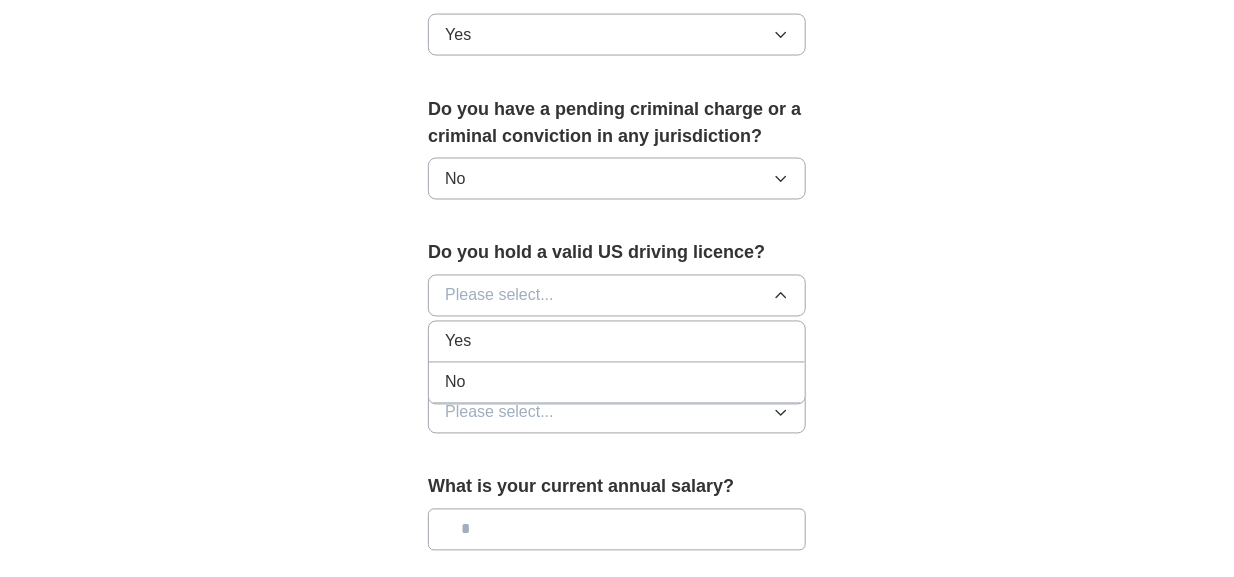 click on "Yes" at bounding box center [617, 342] 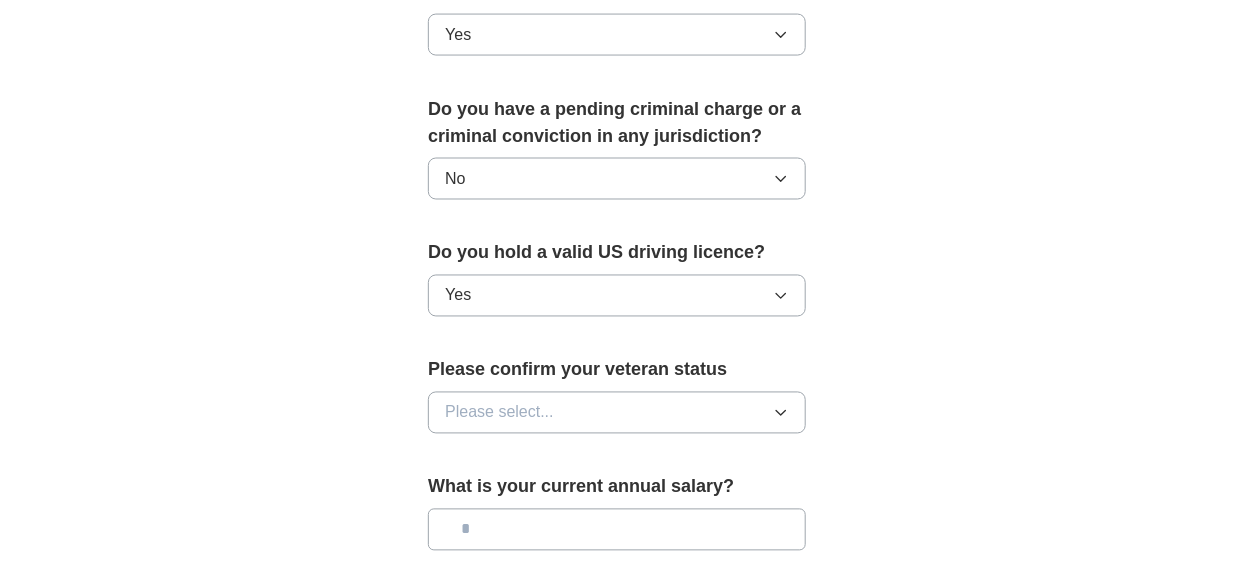 click on "🎉 You're applying , [LAST] ! ApplyIQ will start searching for relevant jobs that match your profile - we'll notify you by email each time we submit an application 🚀 Boost your profile Unlock  up to  3x more applications  by answering these optional questions Address Street address [STREET_ADDRESS] City [CITY] State / region [STATE] Zip / postalcode [ZIP] Country United States Phone number [PHONE]" at bounding box center [617, -79] 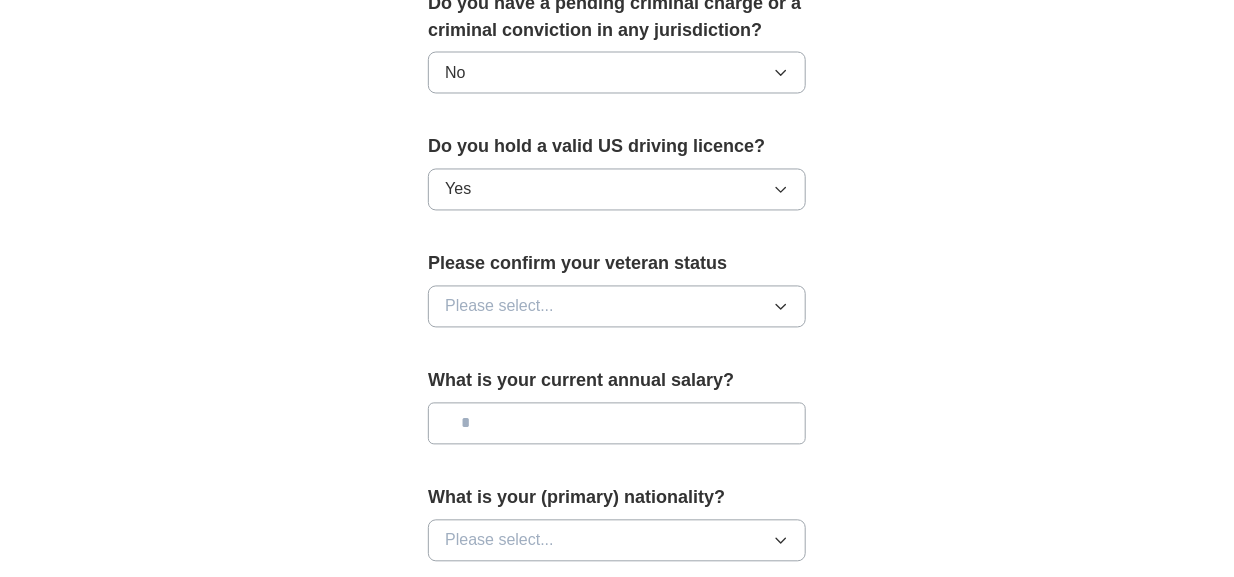 scroll, scrollTop: 1226, scrollLeft: 0, axis: vertical 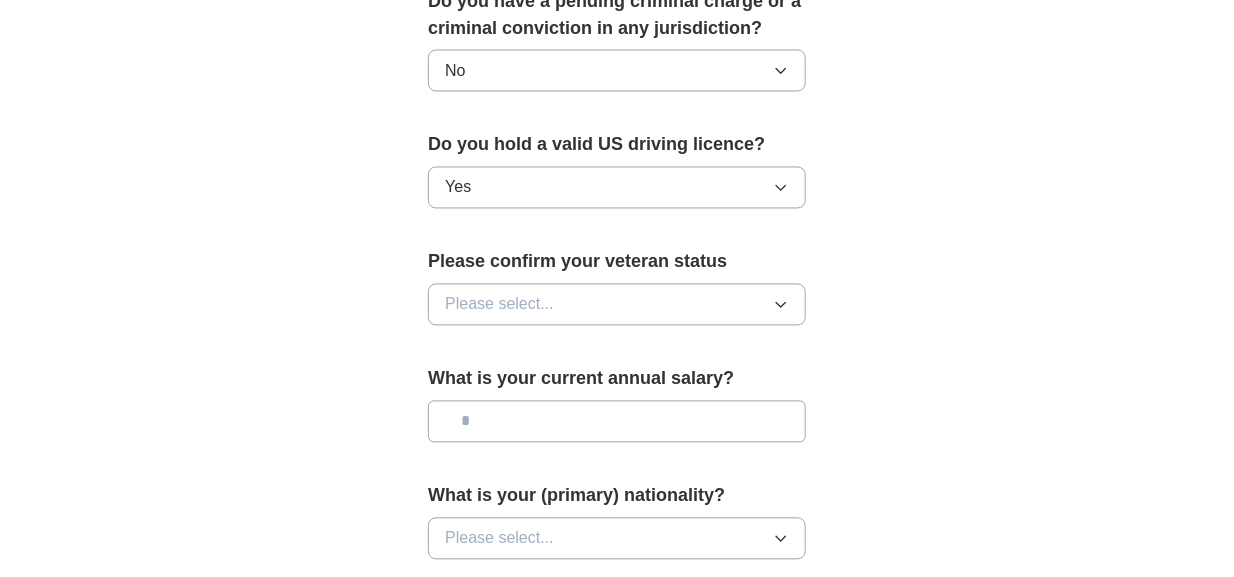 click on "Please select..." at bounding box center (617, 305) 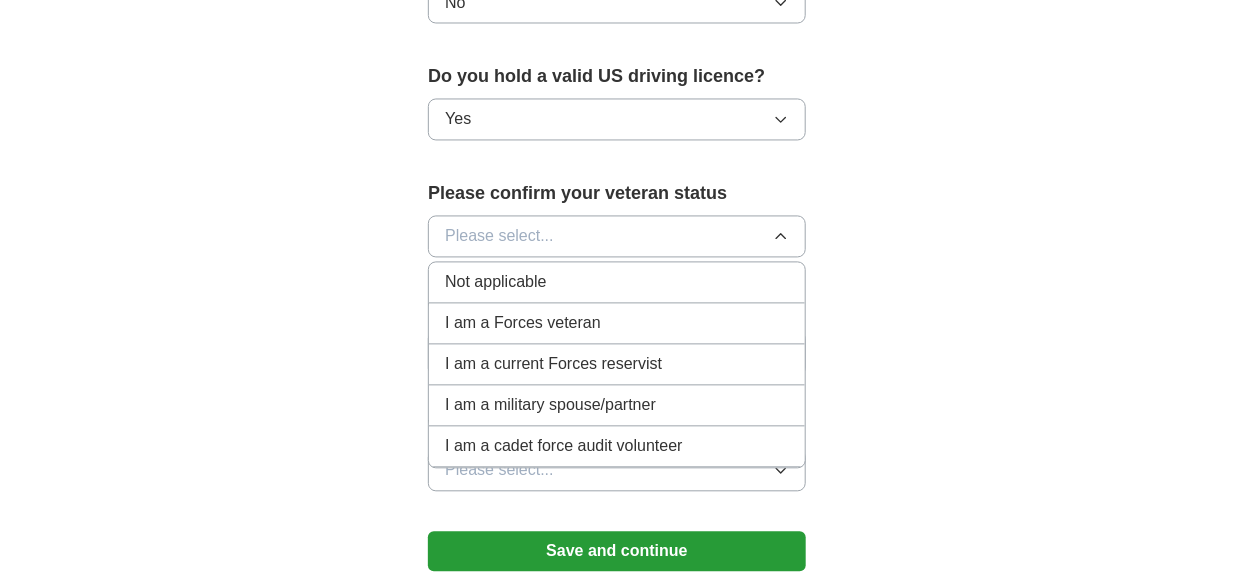 scroll, scrollTop: 1302, scrollLeft: 0, axis: vertical 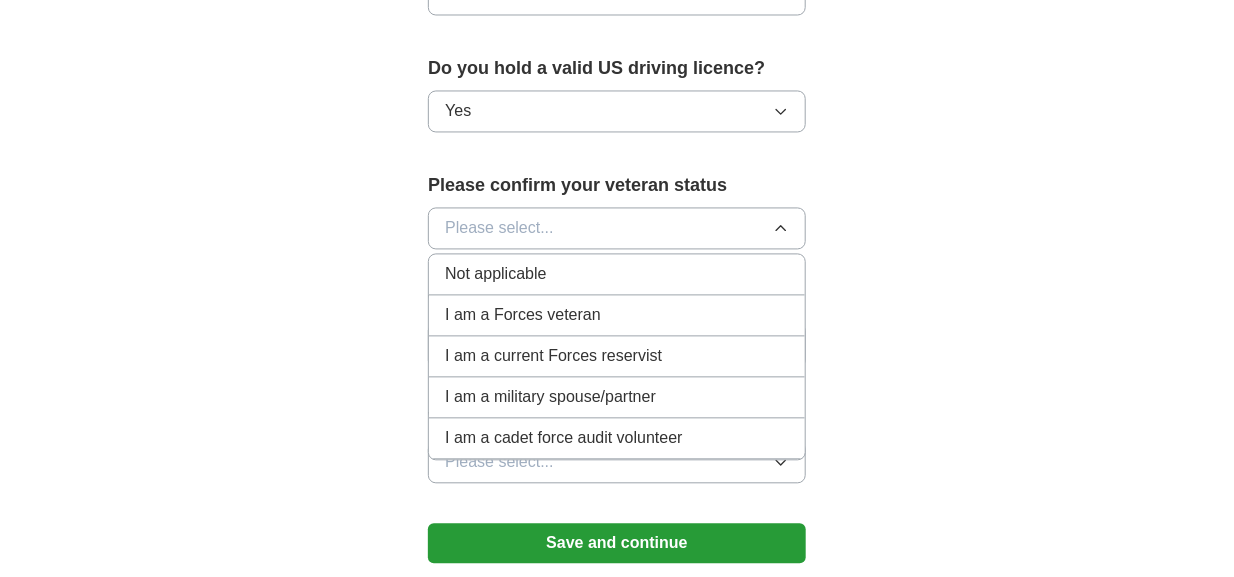 click on "Not applicable" at bounding box center (617, 275) 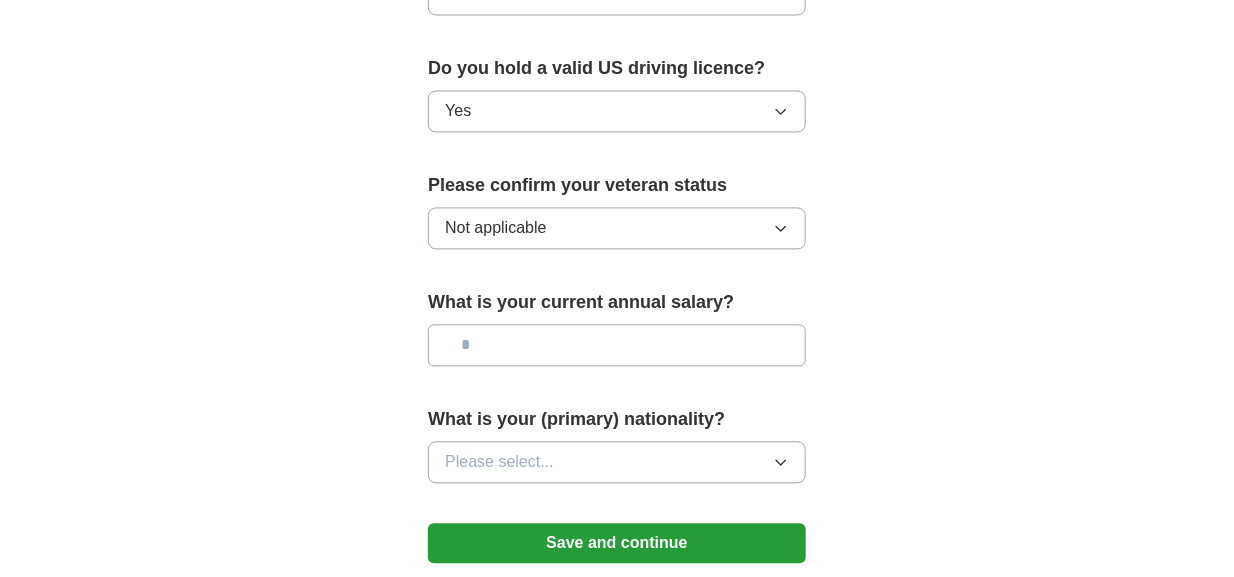 click at bounding box center [617, 346] 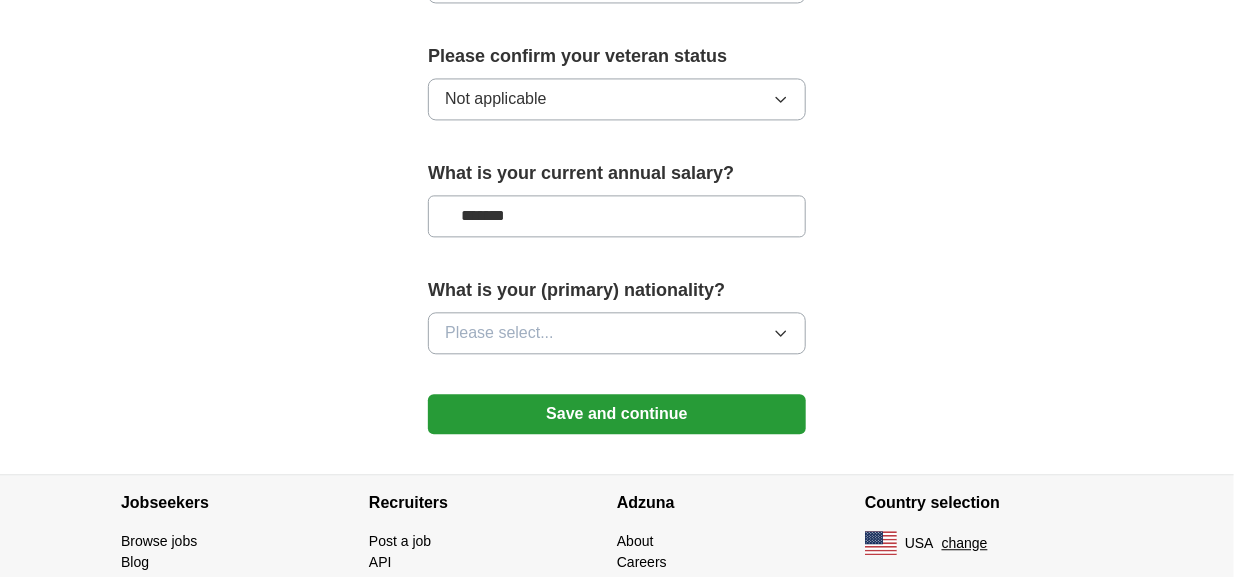 scroll, scrollTop: 1434, scrollLeft: 0, axis: vertical 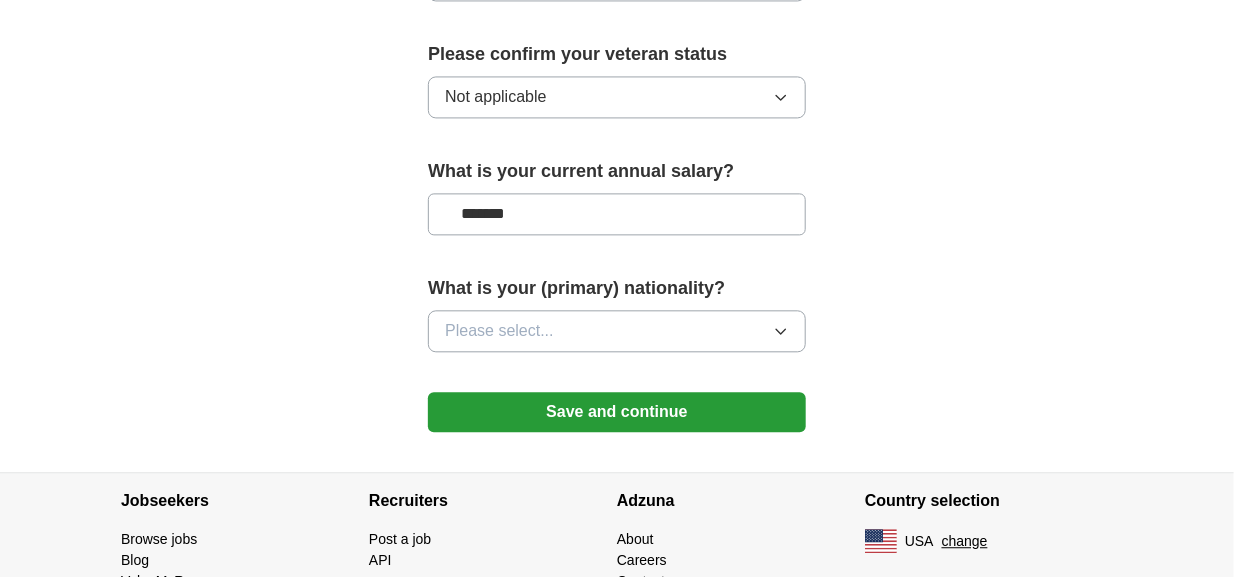 type on "*******" 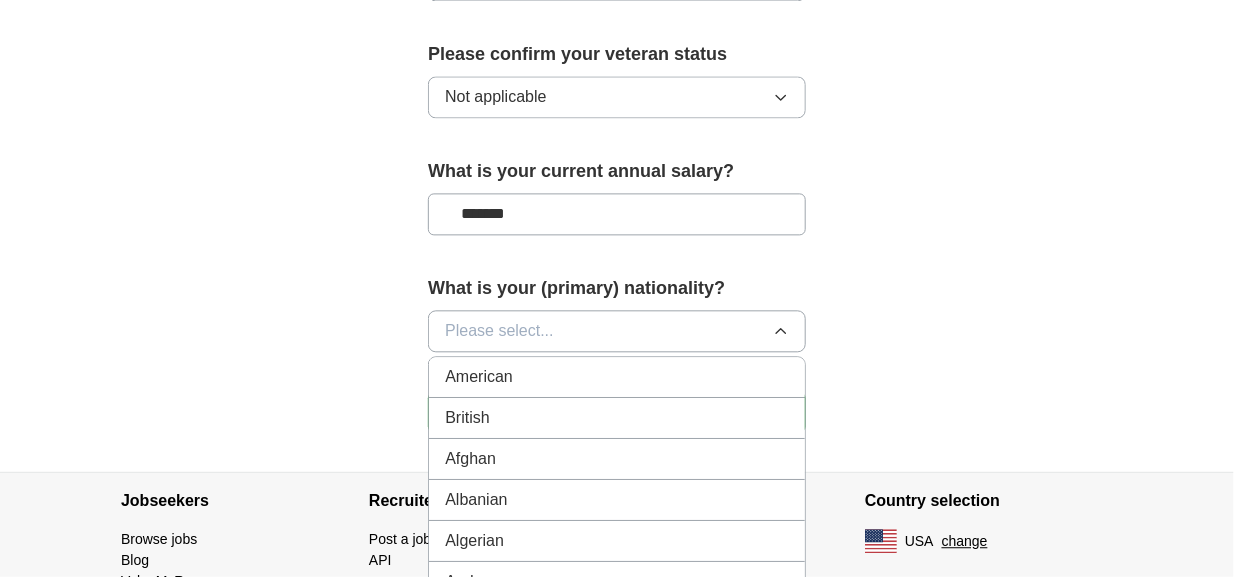 click on "American" at bounding box center [617, 377] 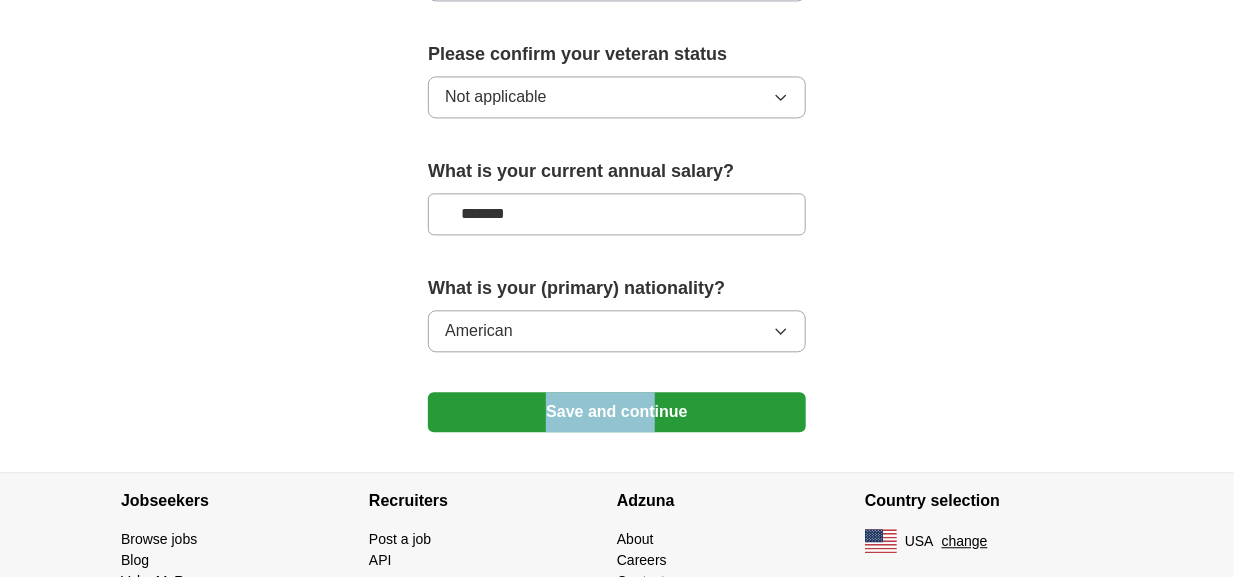drag, startPoint x: 856, startPoint y: 327, endPoint x: 654, endPoint y: 404, distance: 216.17816 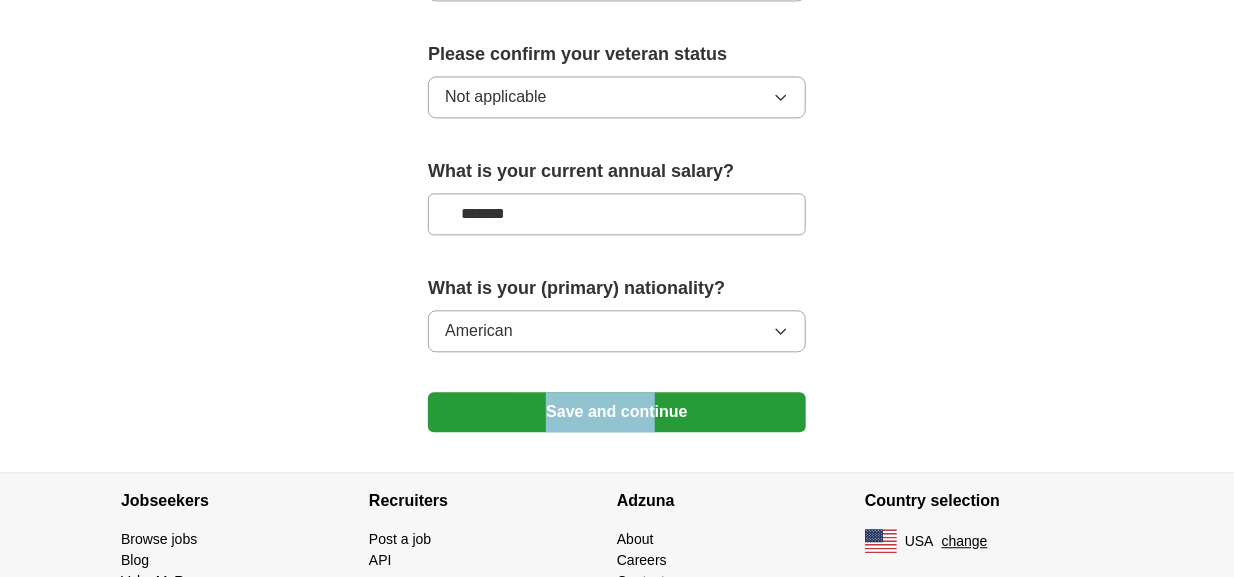 click on "Save and continue" at bounding box center [617, 412] 